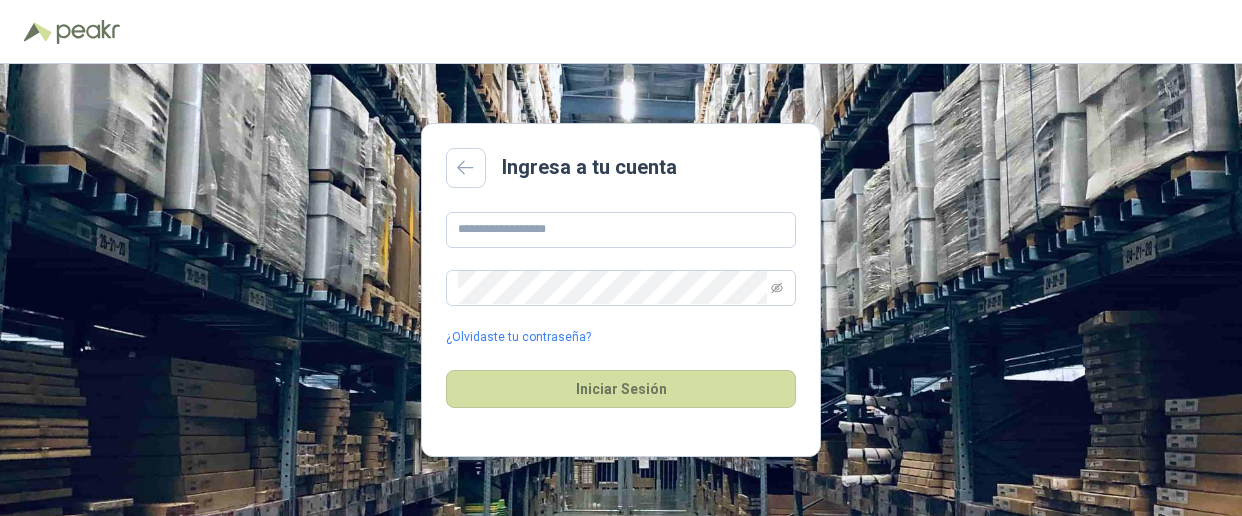 scroll, scrollTop: 0, scrollLeft: 0, axis: both 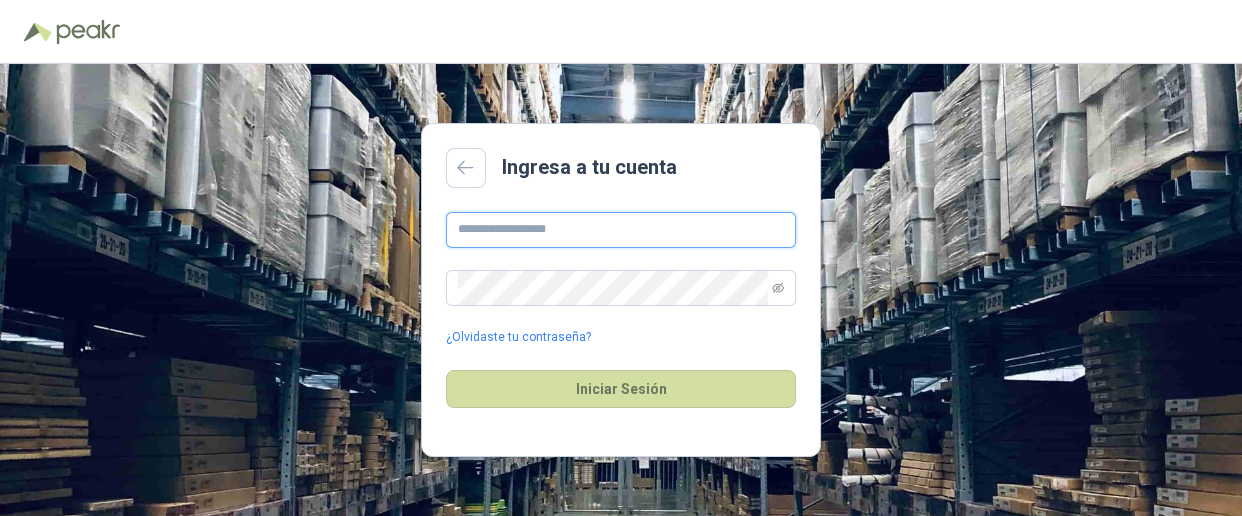 click at bounding box center (621, 230) 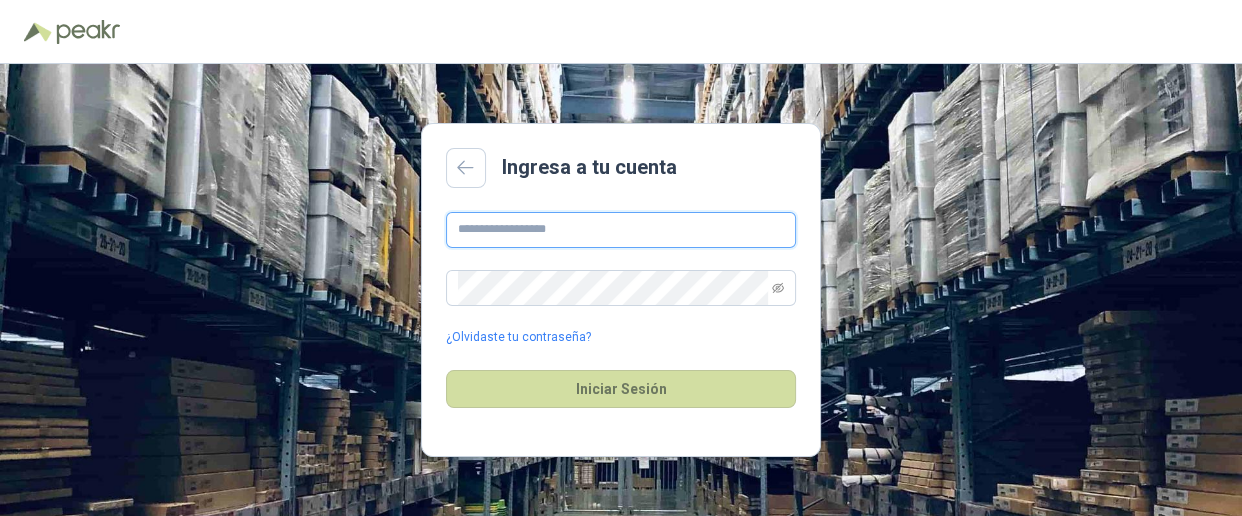 type on "**********" 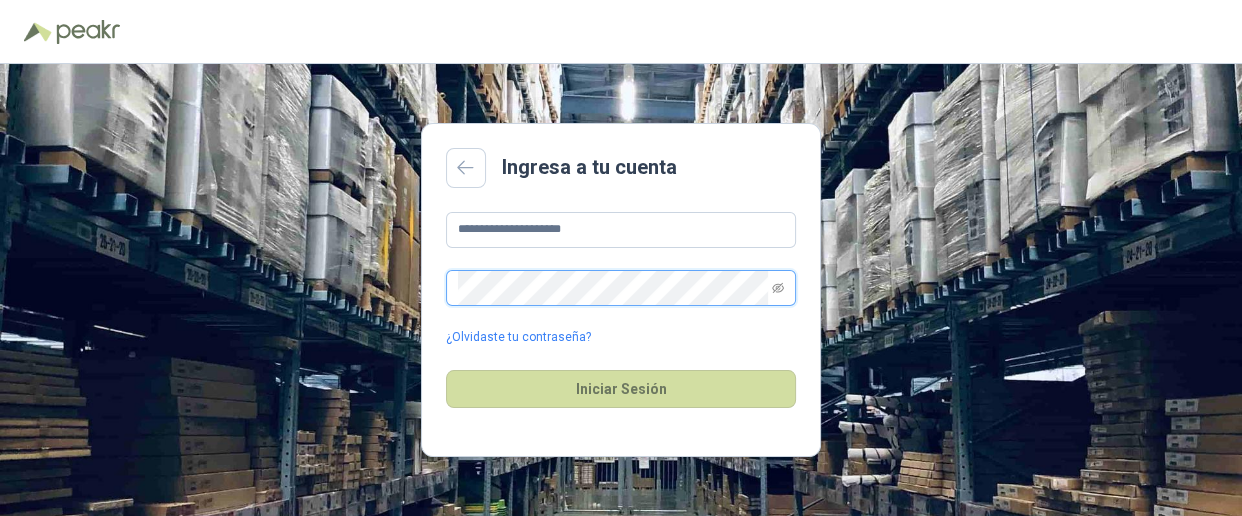 click at bounding box center (621, 288) 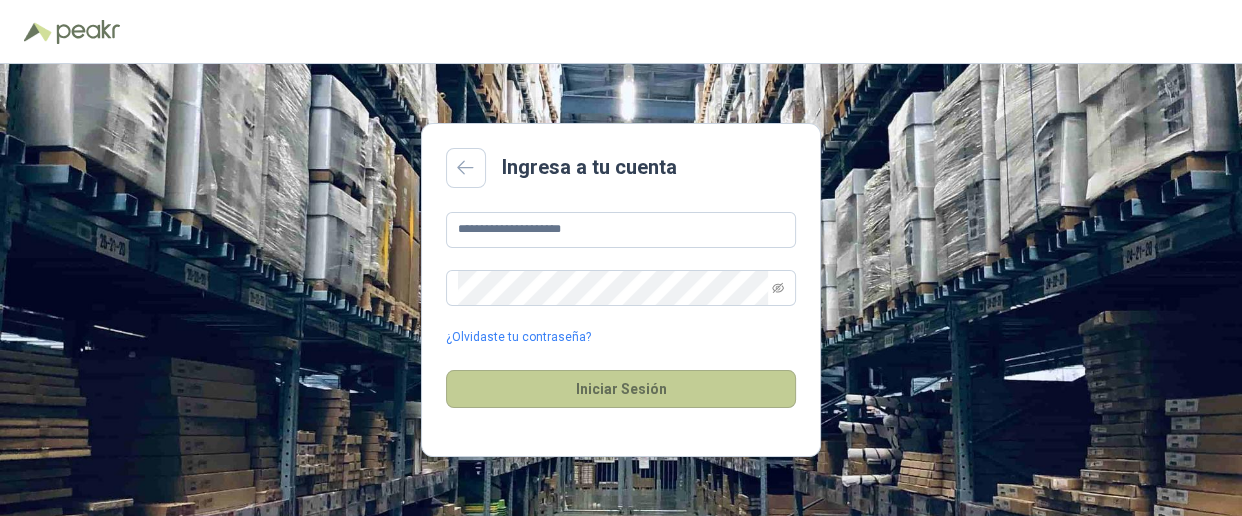 click on "Iniciar Sesión" at bounding box center [621, 389] 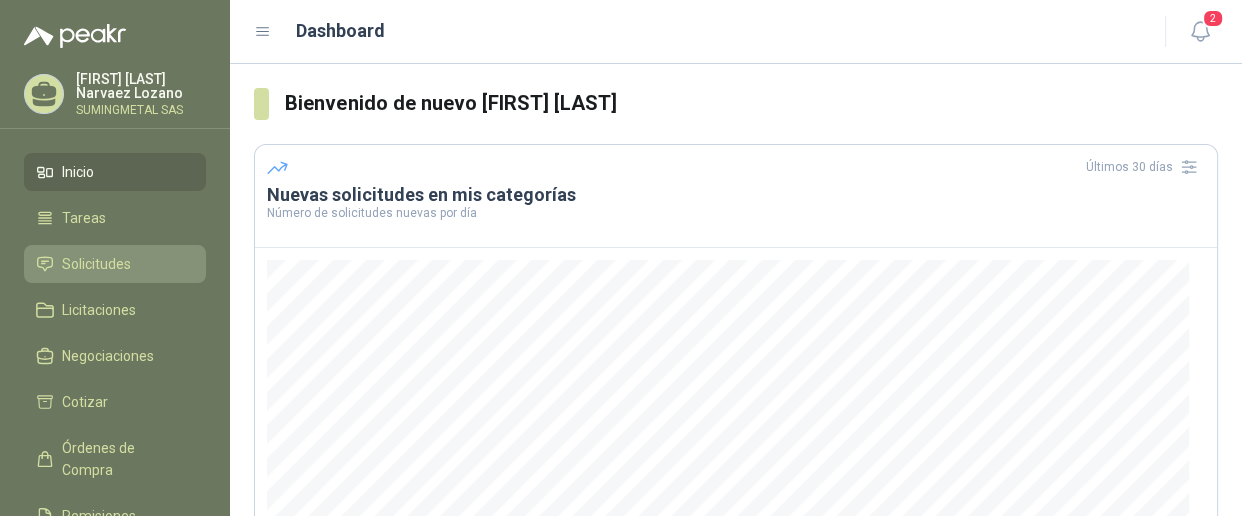 click on "Solicitudes" at bounding box center (96, 264) 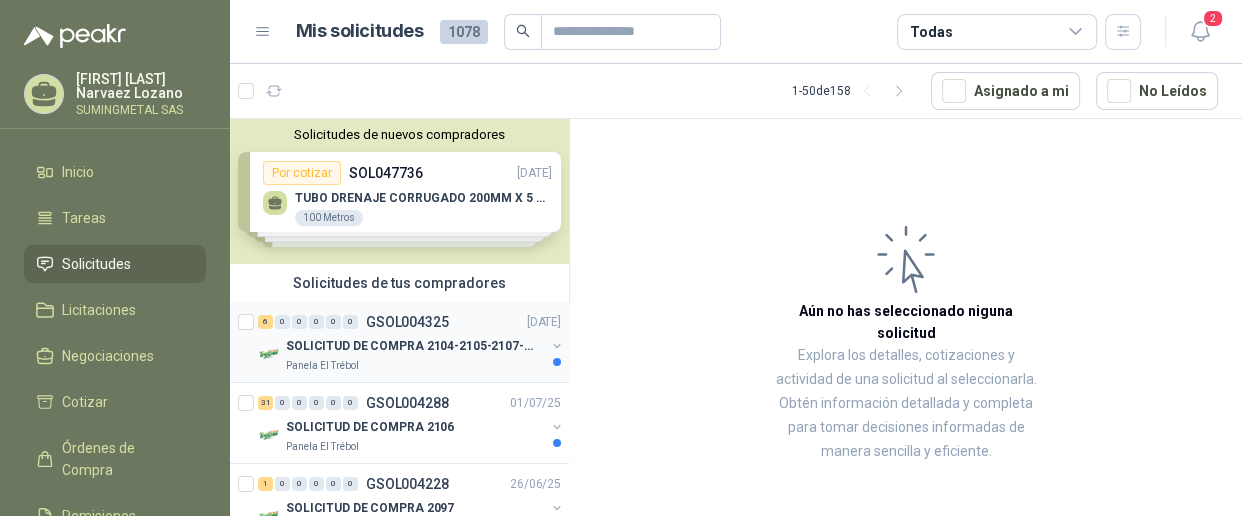 click on "SOLICITUD DE COMPRA 2104-2105-2107-2110" at bounding box center [410, 346] 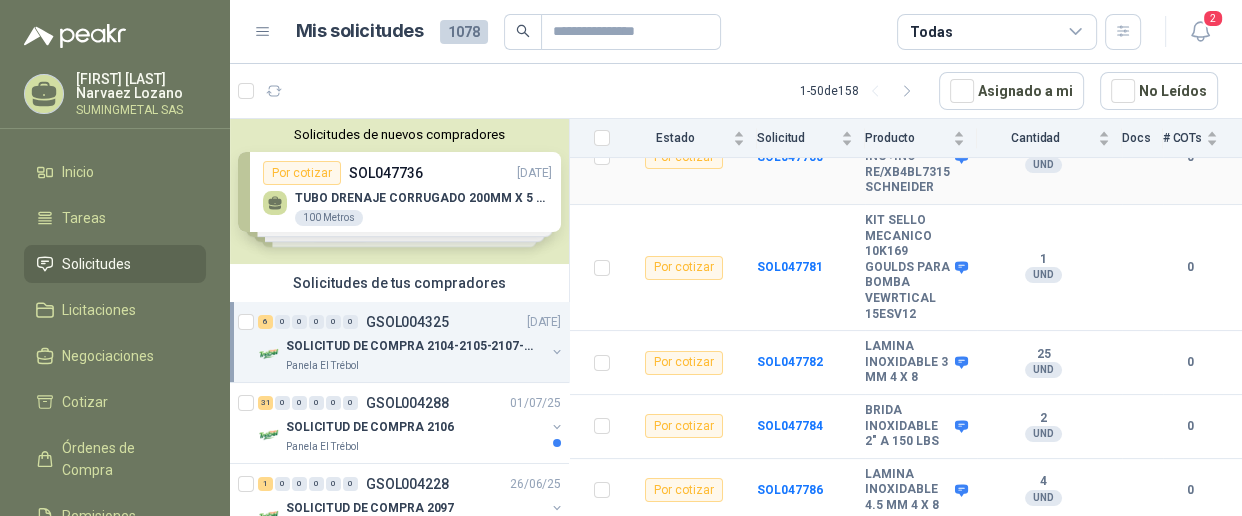 scroll, scrollTop: 390, scrollLeft: 0, axis: vertical 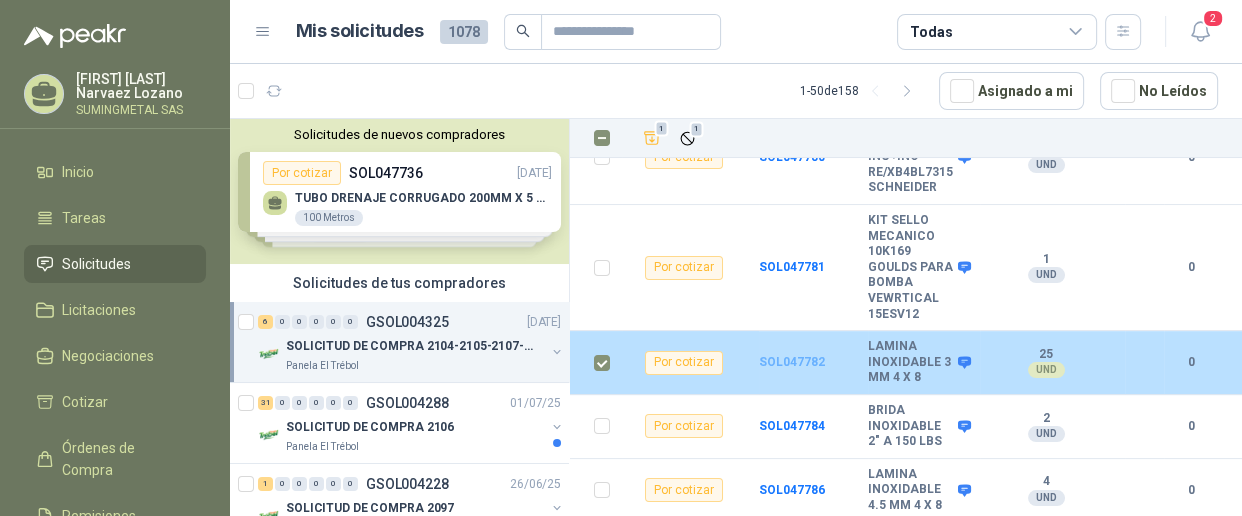 click on "SOL047782" at bounding box center [792, 362] 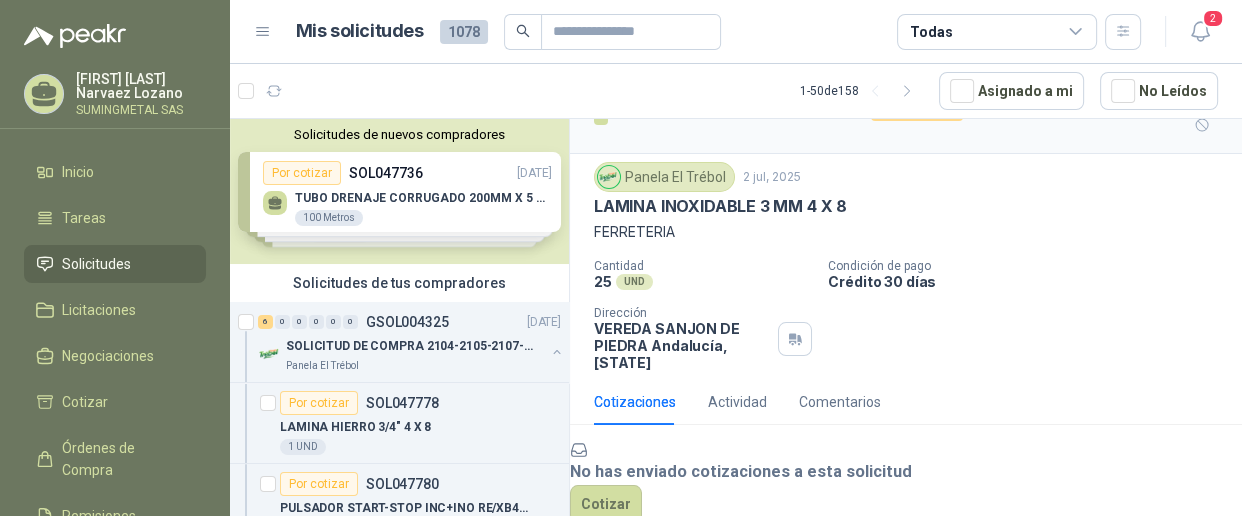 scroll, scrollTop: 196, scrollLeft: 0, axis: vertical 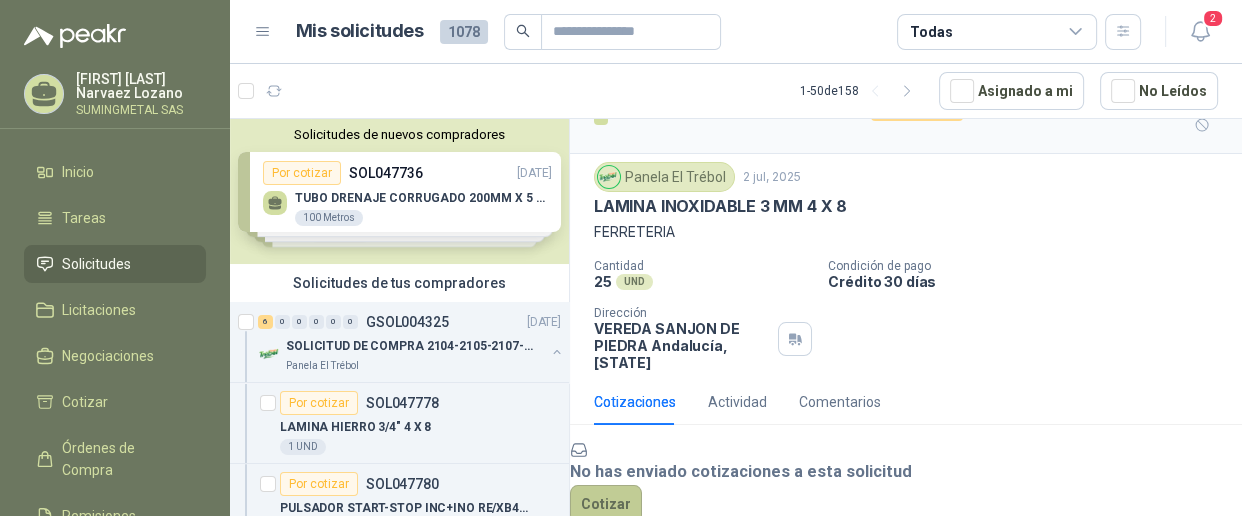 click on "Cotizar" at bounding box center [606, 504] 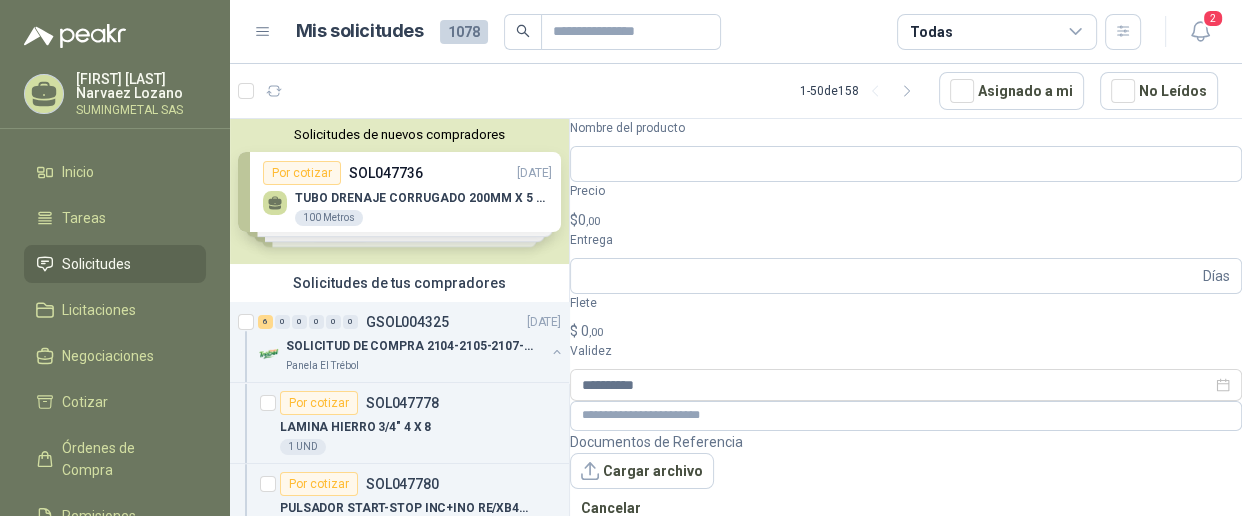 scroll, scrollTop: 186, scrollLeft: 0, axis: vertical 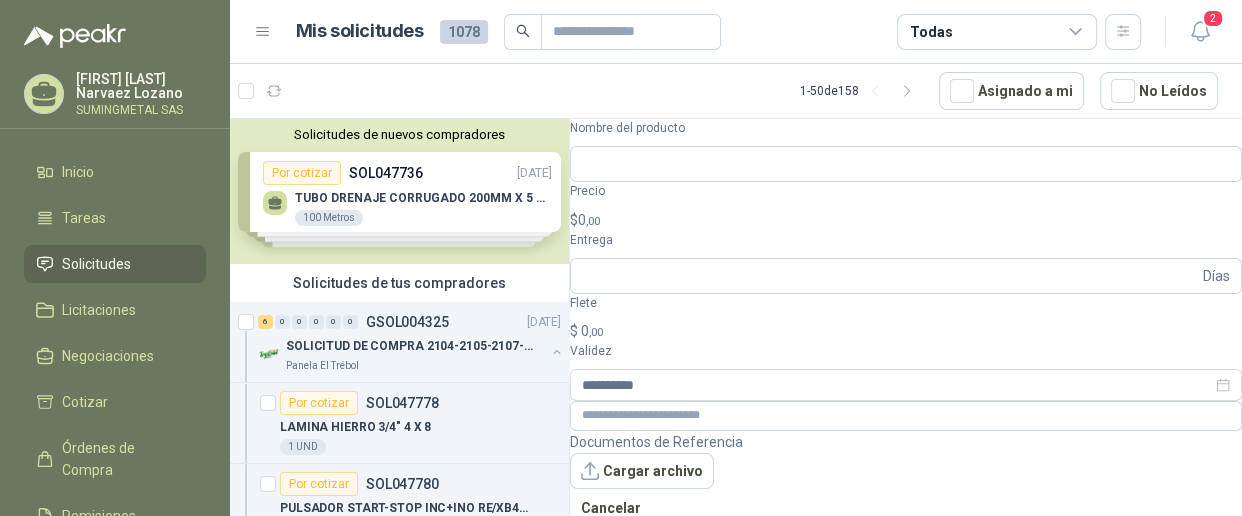 click on "[FIRST] [LAST] [COMPANY_NAME]   Inicio   Tareas   Solicitudes   Licitaciones   Negociaciones   Cotizar   Órdenes de Compra   Remisiones   Configuración   Manuales y ayuda Mis solicitudes [NUMBER] Todas [NUMBER] - [NUMBER]  de  [NUMBER] Asignado a mi No Leídos Solicitudes de nuevos compradores Por cotizar SOL047736 [DATE]   [PRODUCT_NAME] [NUMBER]   Unidades Por cotizar SOL047732 [DATE]   [PRODUCT_NAME] [NUMBER]   Unidades Por cotizar SOL047733 [DATE]   [PRODUCT_NAME] [NUMBER]   Unidades Por cotizar SOL047734 [DATE]   [PRODUCT_NAME] [NUMBER]   Unidades ¿Quieres recibir  cientos de solicitudes de compra  como estas todos los días? Agenda una reunión Solicitudes de tus compradores [NUMBER]   [NUMBER]   [NUMBER]   [NUMBER]   [NUMBER]   [NUMBER]   GSOL004325 [DATE]   SOLICITUD DE COMPRA [NUMBER]-[NUMBER]-[NUMBER]-[NUMBER] [PRODUCT_NAME]   Por cotizar SOL047778 [PRODUCT_NAME]                 [NUMBER]   UND  Por cotizar SOL047780 [PRODUCT_NAME] [NUMBER]" at bounding box center [621, 258] 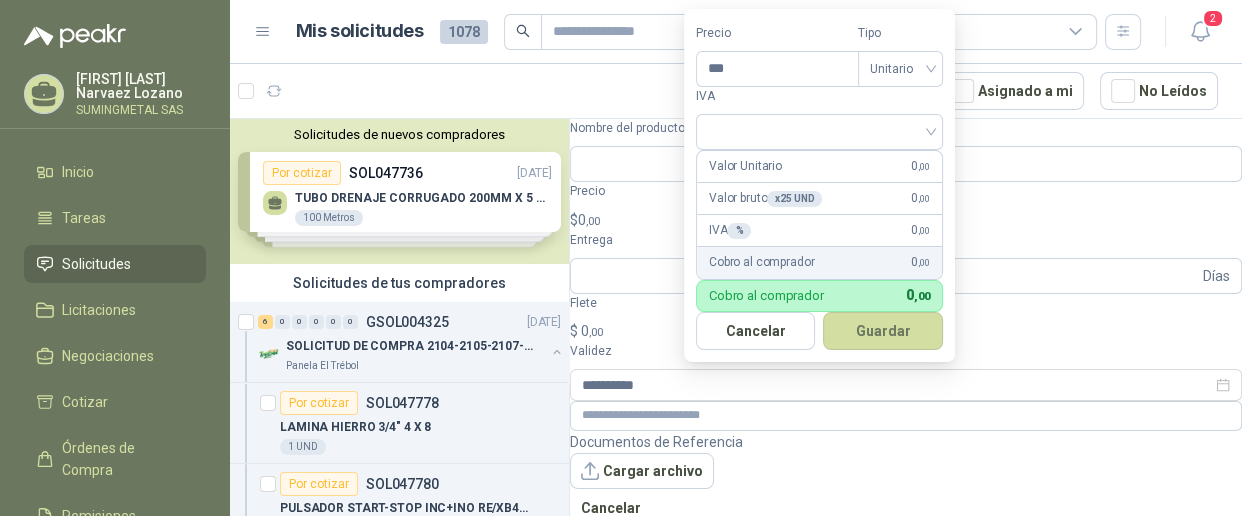 click on "Valor Unitario" at bounding box center [745, 166] 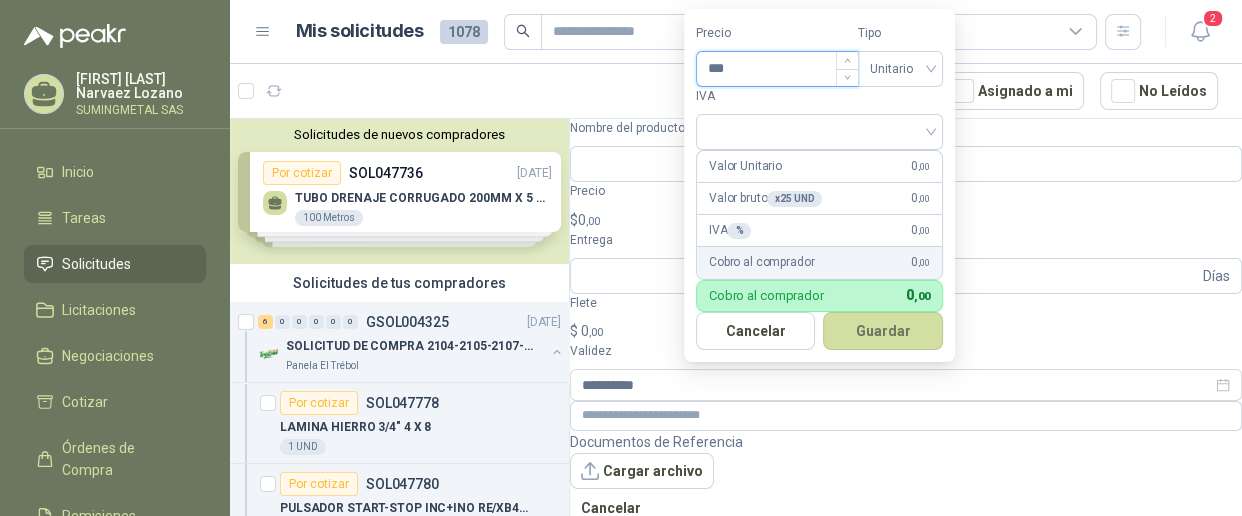 click on "***" at bounding box center (777, 69) 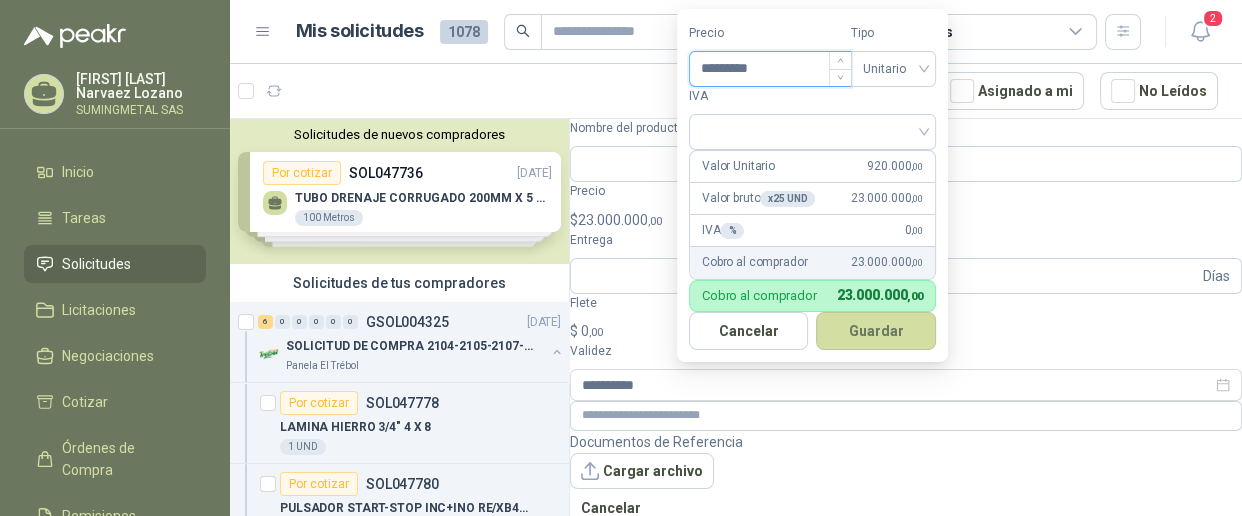 click on "*********" at bounding box center (770, 69) 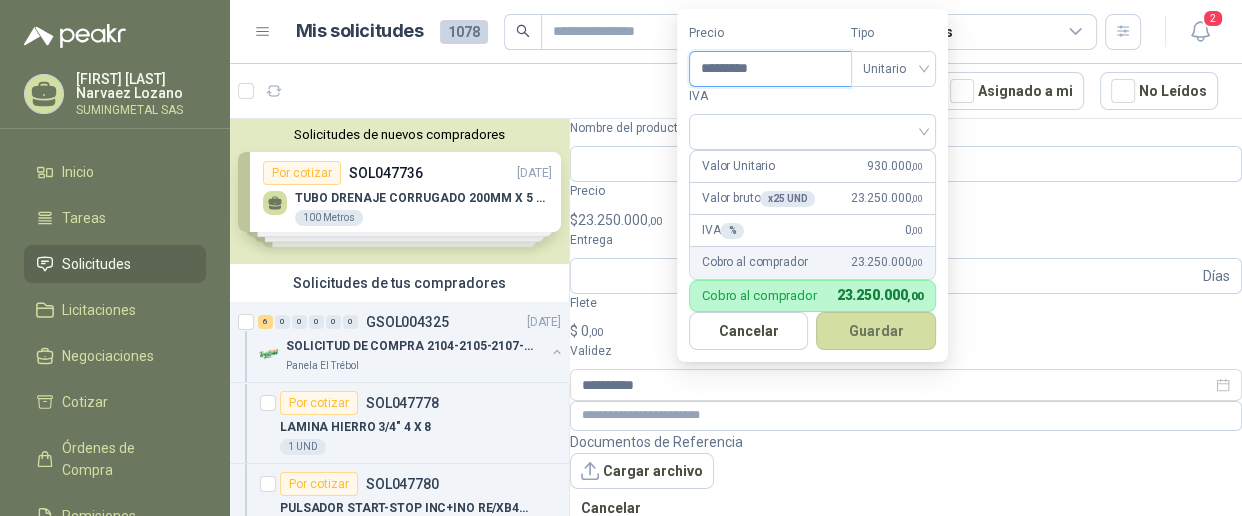 type on "*********" 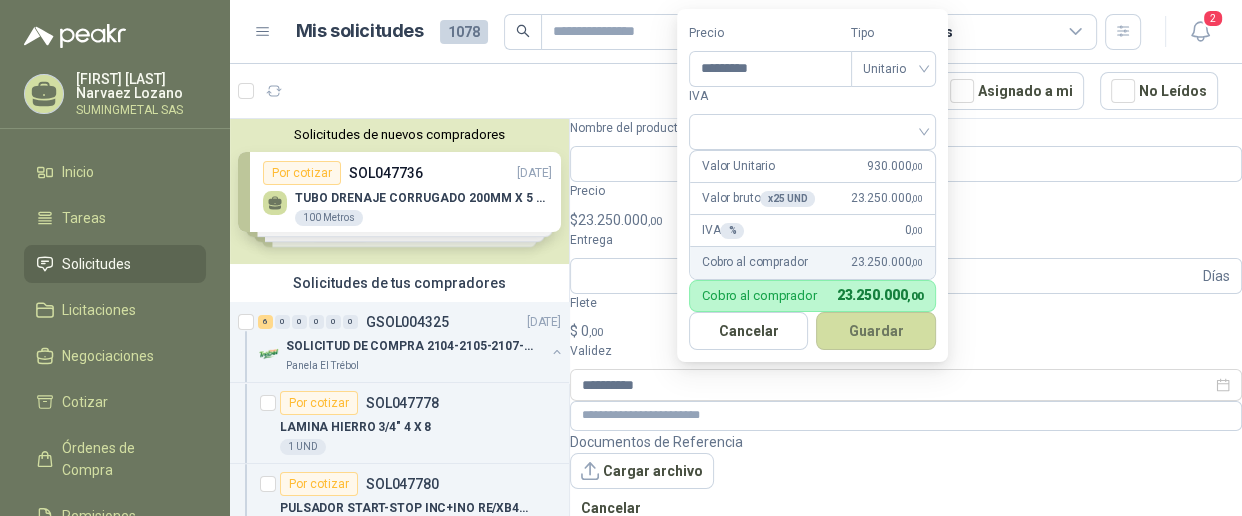 drag, startPoint x: 603, startPoint y: 85, endPoint x: 613, endPoint y: 80, distance: 11.18034 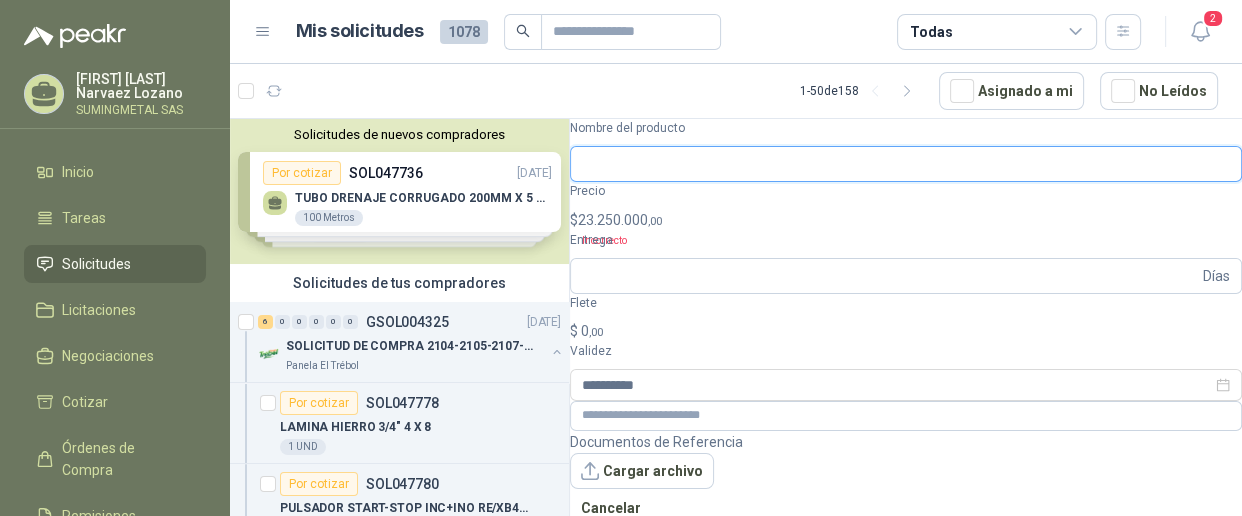 click on "Nombre del producto" at bounding box center [906, 164] 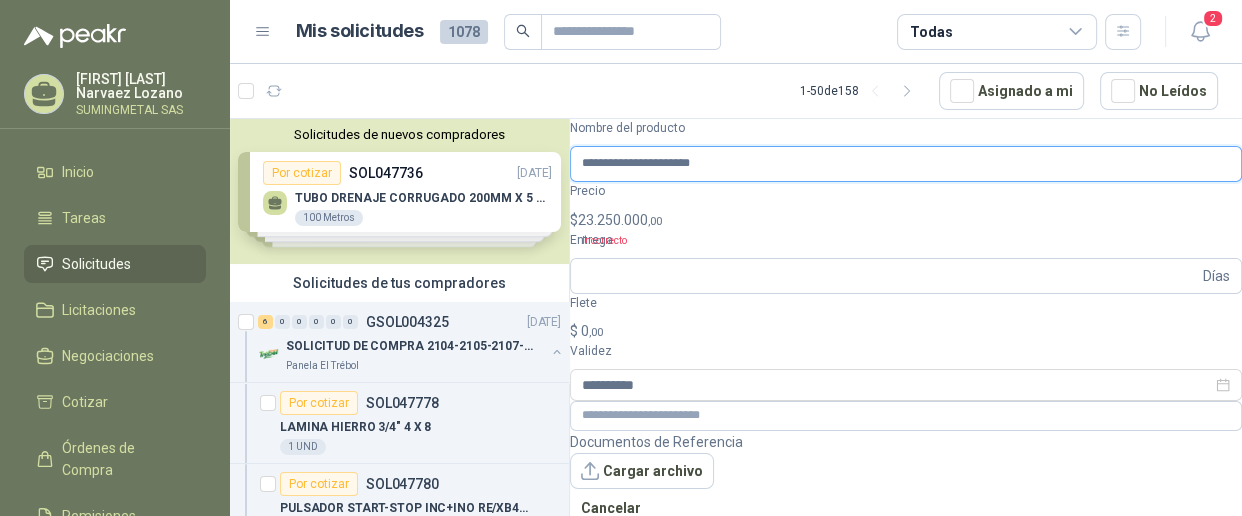 click on "**********" at bounding box center (906, 164) 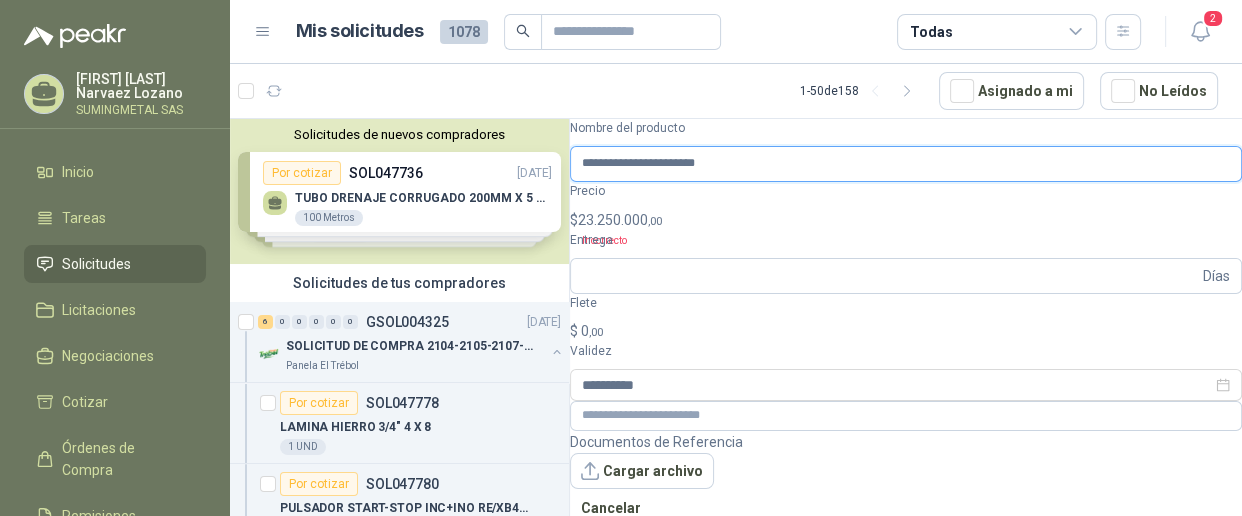 click on "**********" at bounding box center [906, 164] 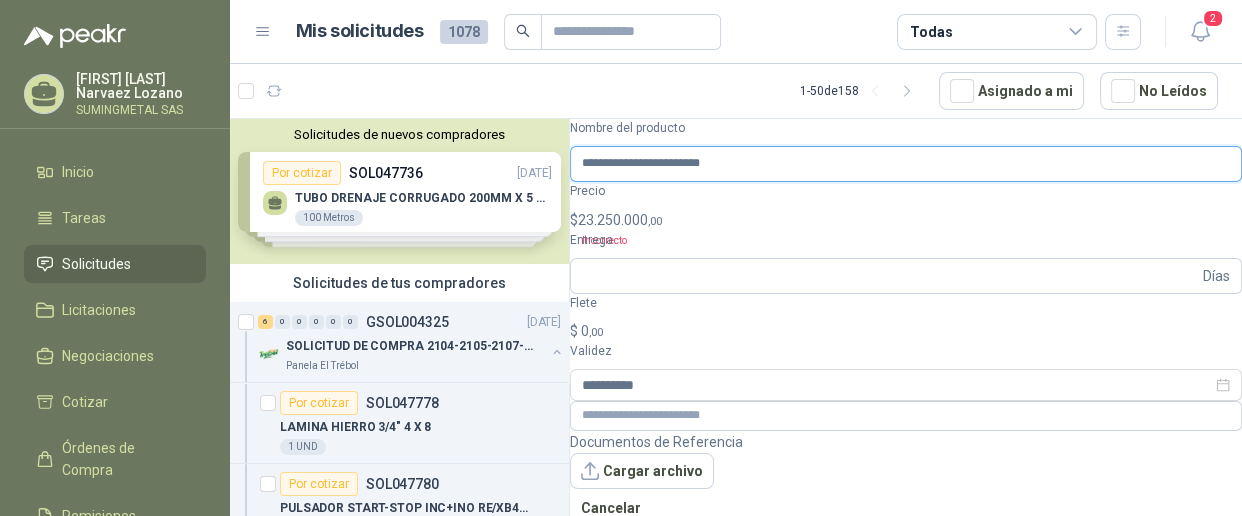 click on "**********" at bounding box center (906, 164) 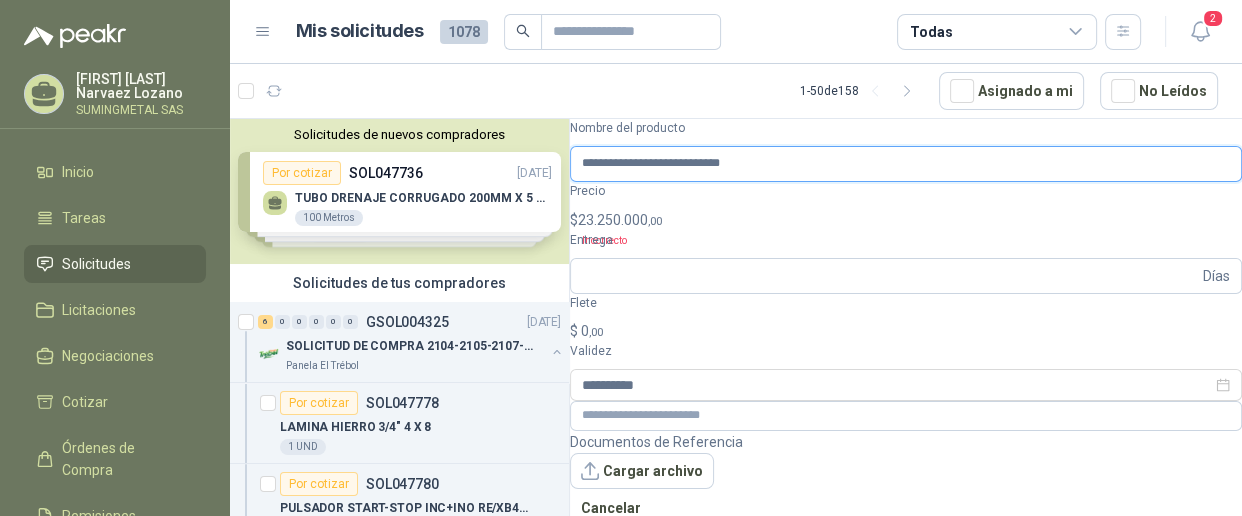 click on "**********" at bounding box center [906, 164] 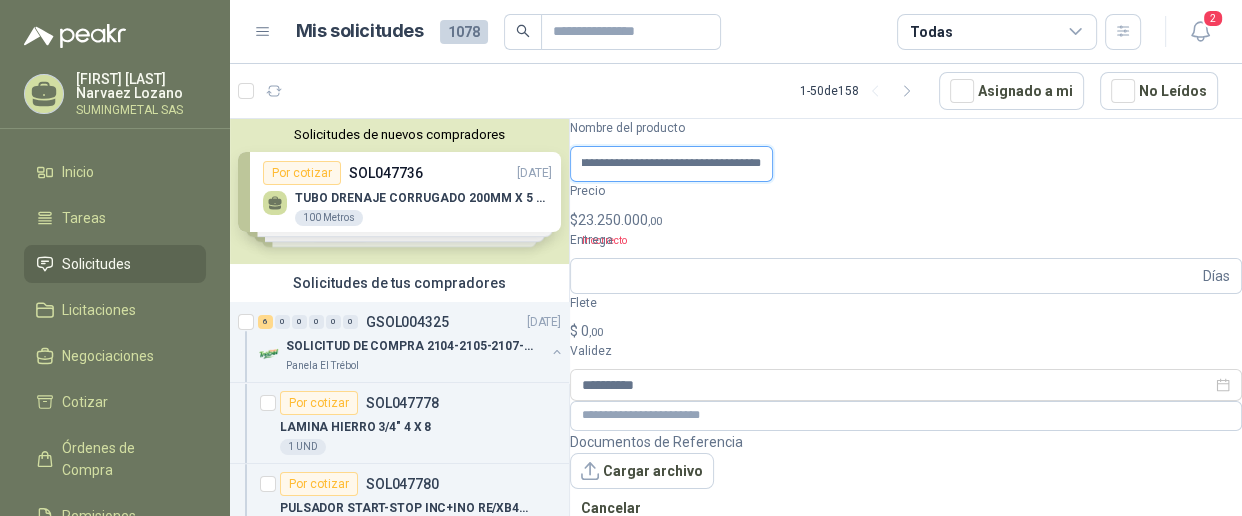 scroll, scrollTop: 0, scrollLeft: 105, axis: horizontal 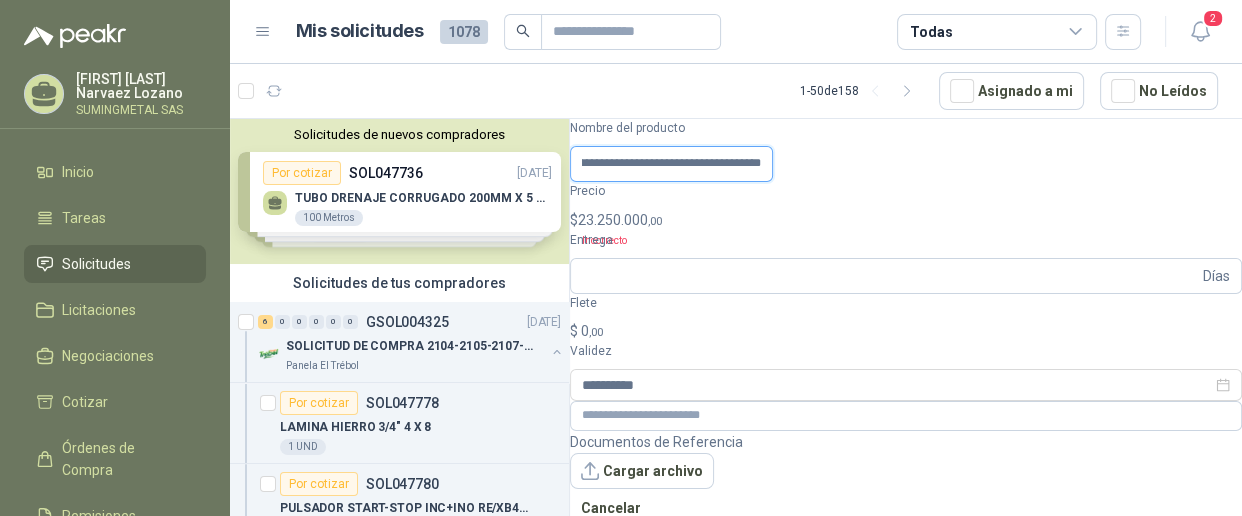 click on "**********" at bounding box center (671, 164) 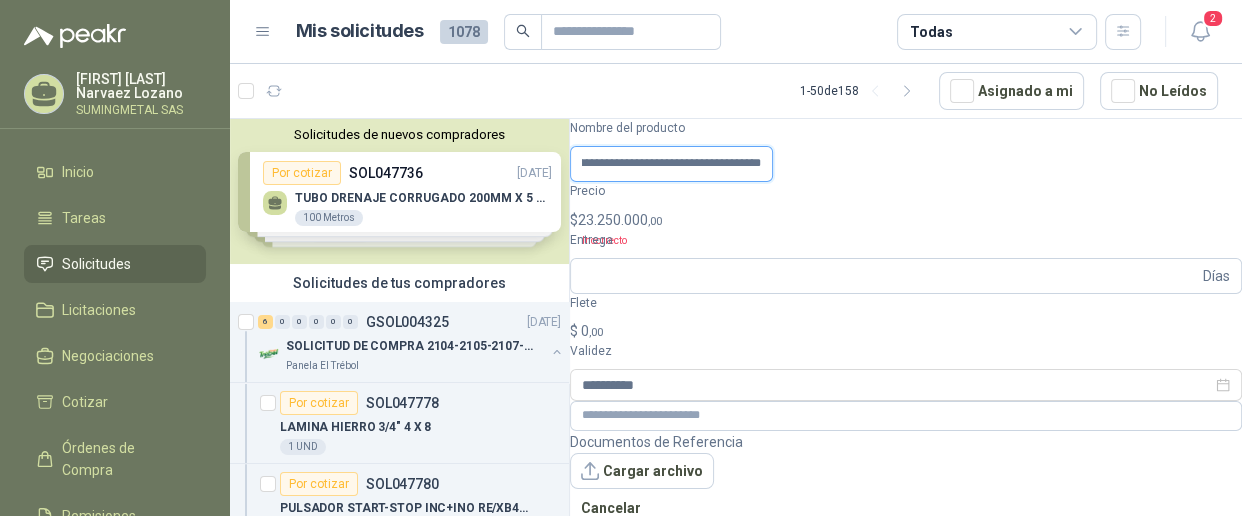 scroll, scrollTop: 0, scrollLeft: 122, axis: horizontal 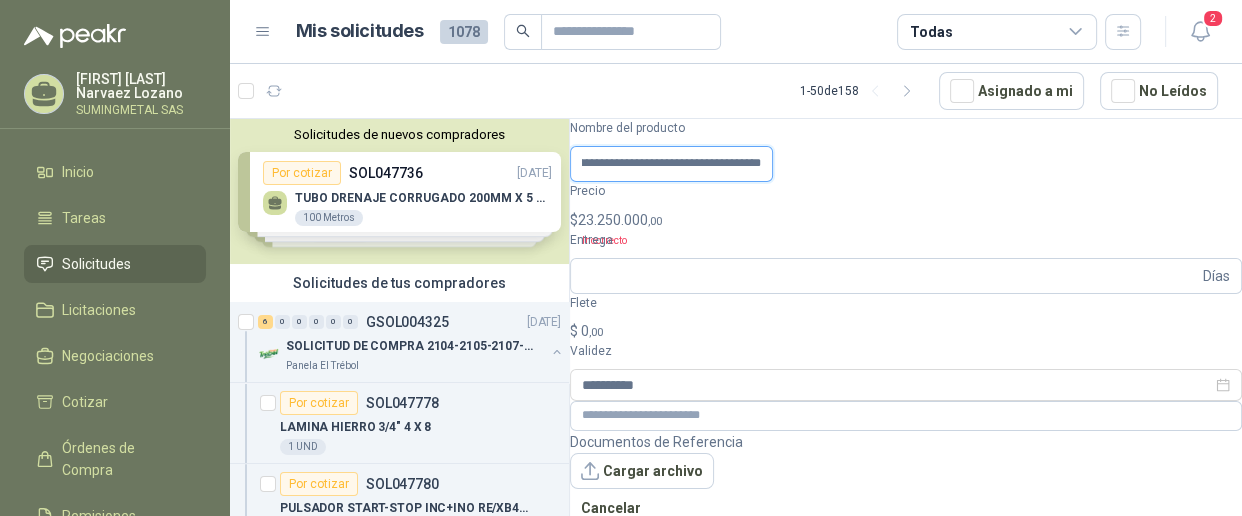 type on "**********" 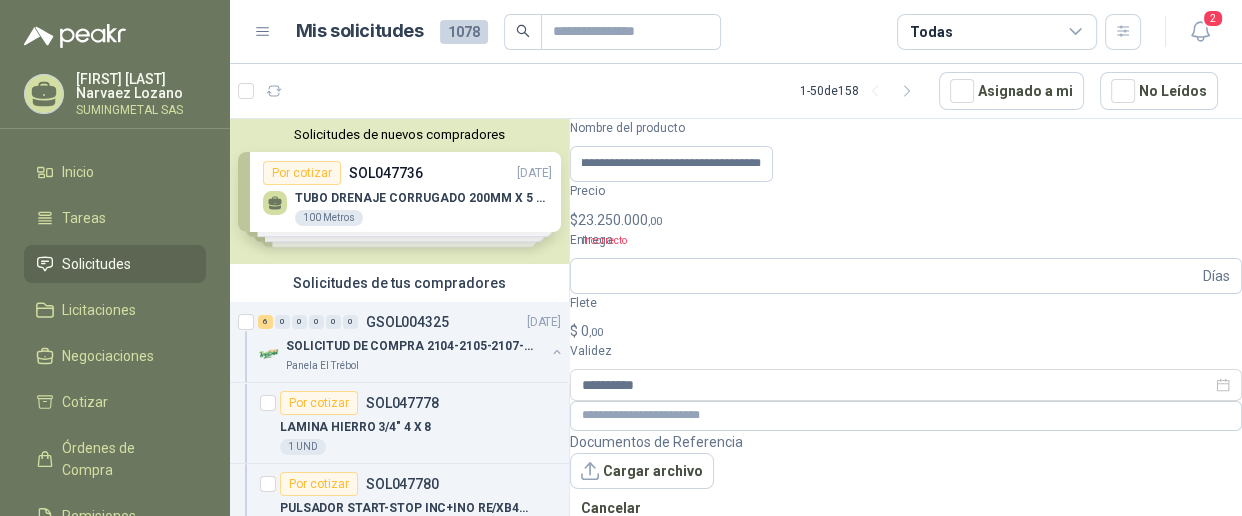 click on "Publicar Cotización" at bounding box center [647, 546] 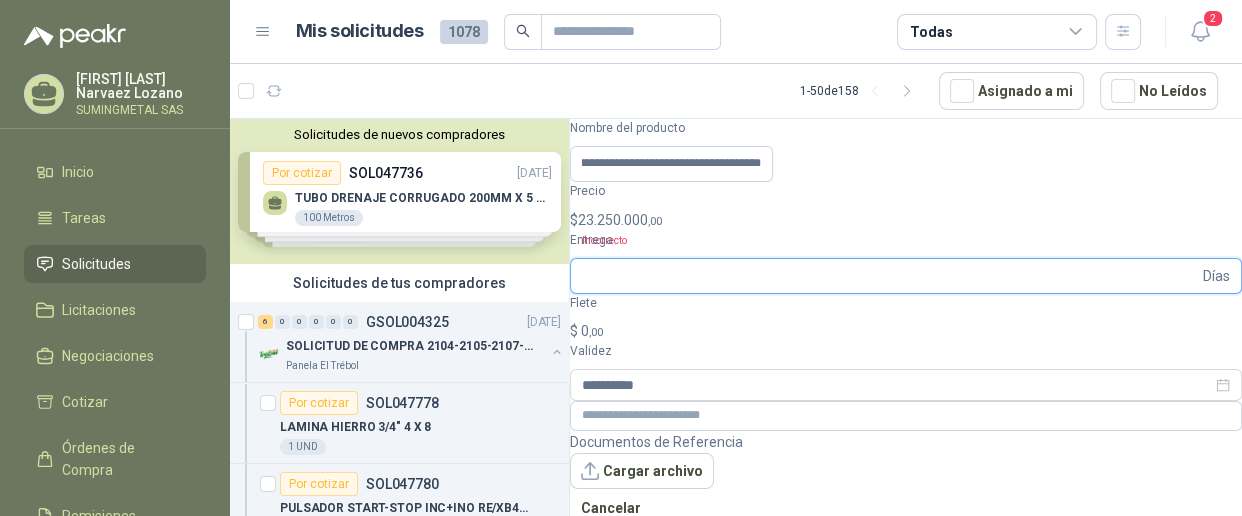 scroll, scrollTop: 0, scrollLeft: 0, axis: both 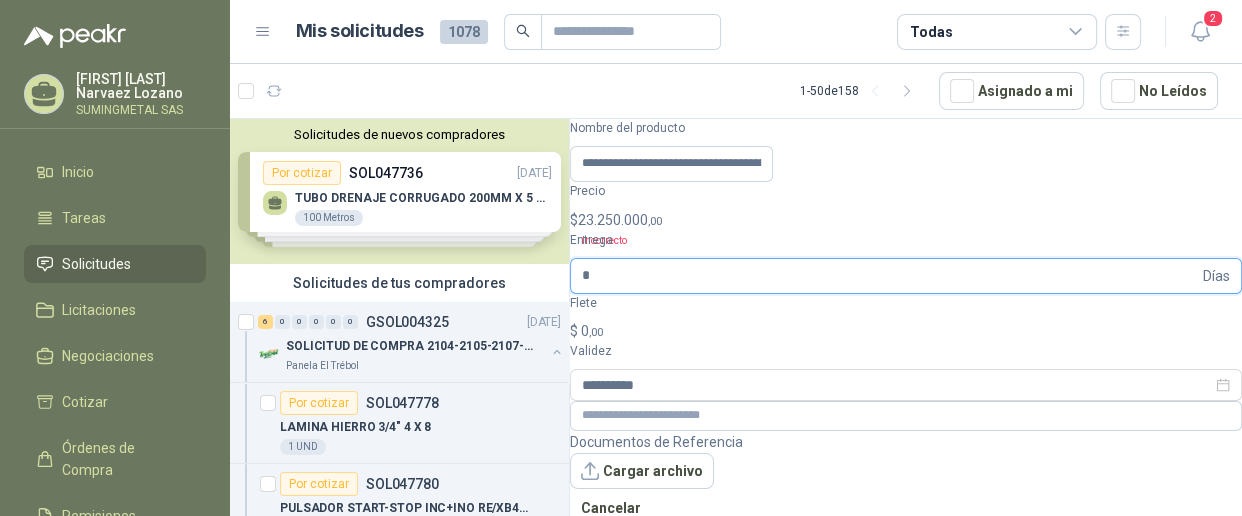 type on "*" 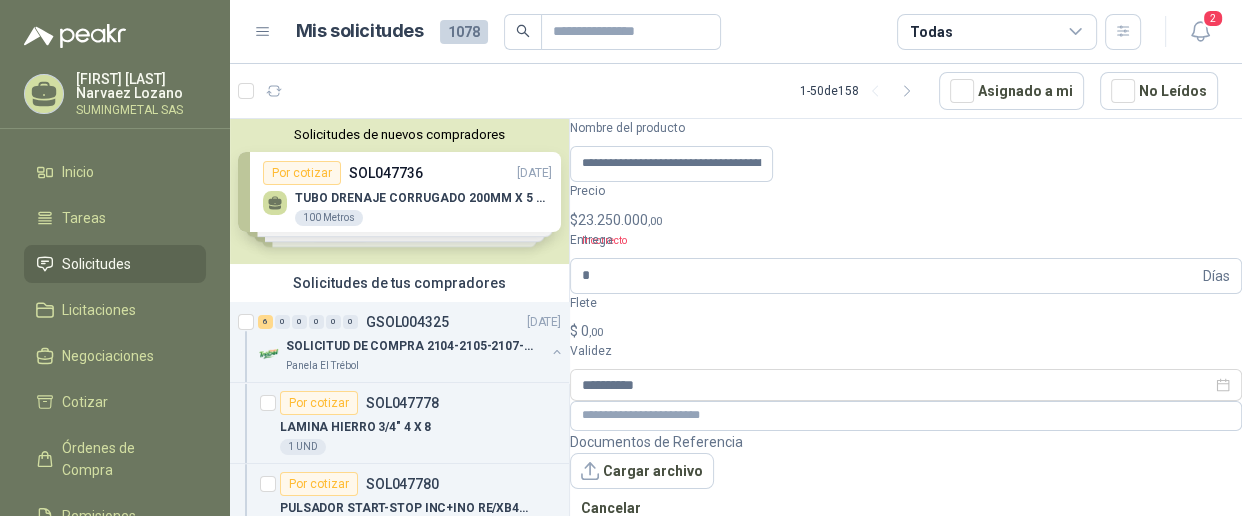 click on "Publicar Cotización" at bounding box center (647, 546) 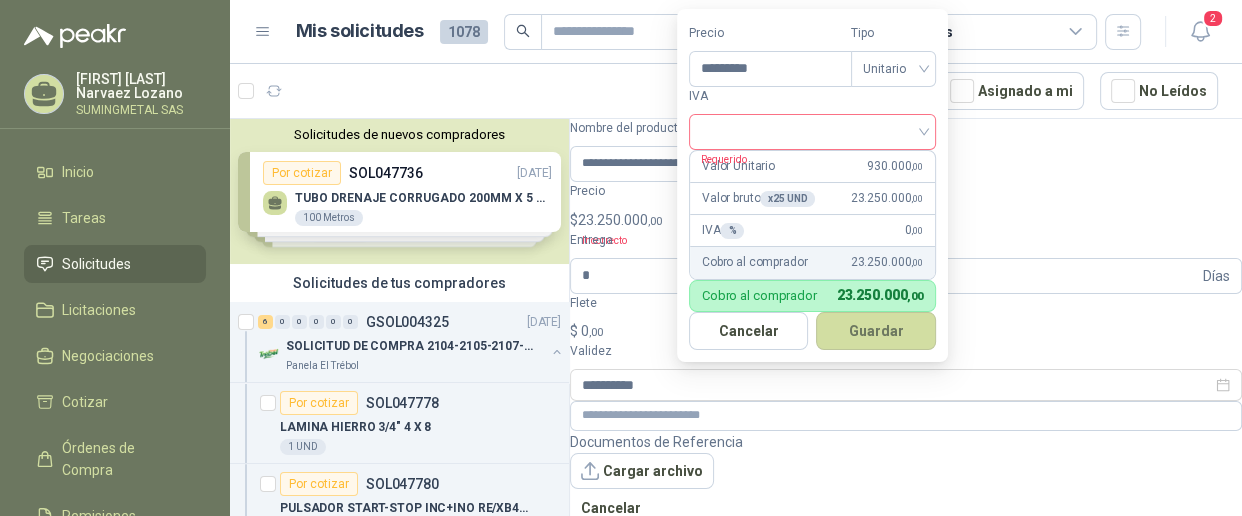 click at bounding box center [812, 132] 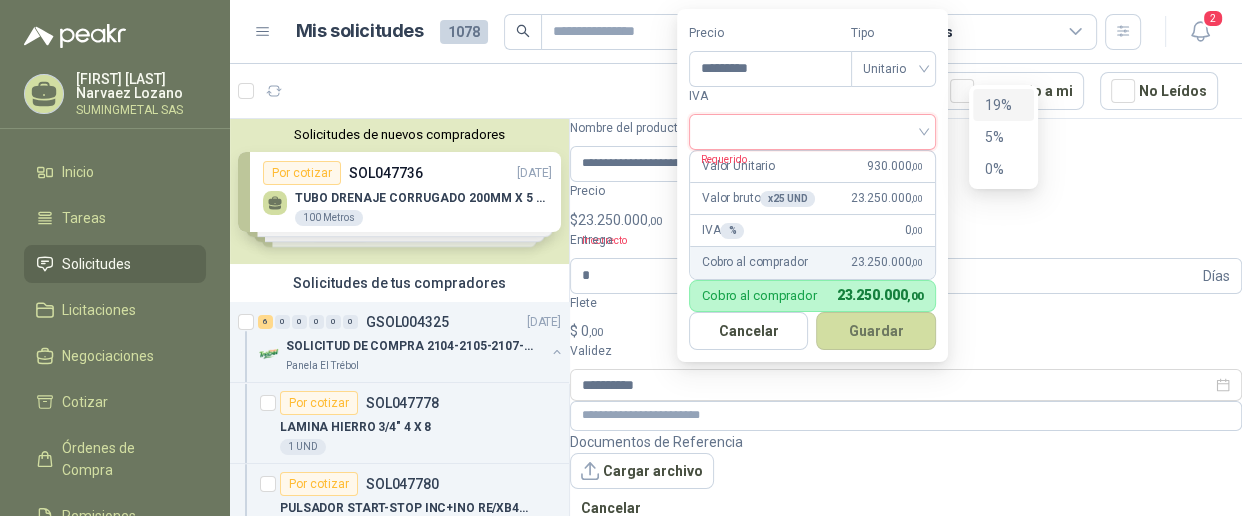 click on "19%" at bounding box center [1003, 105] 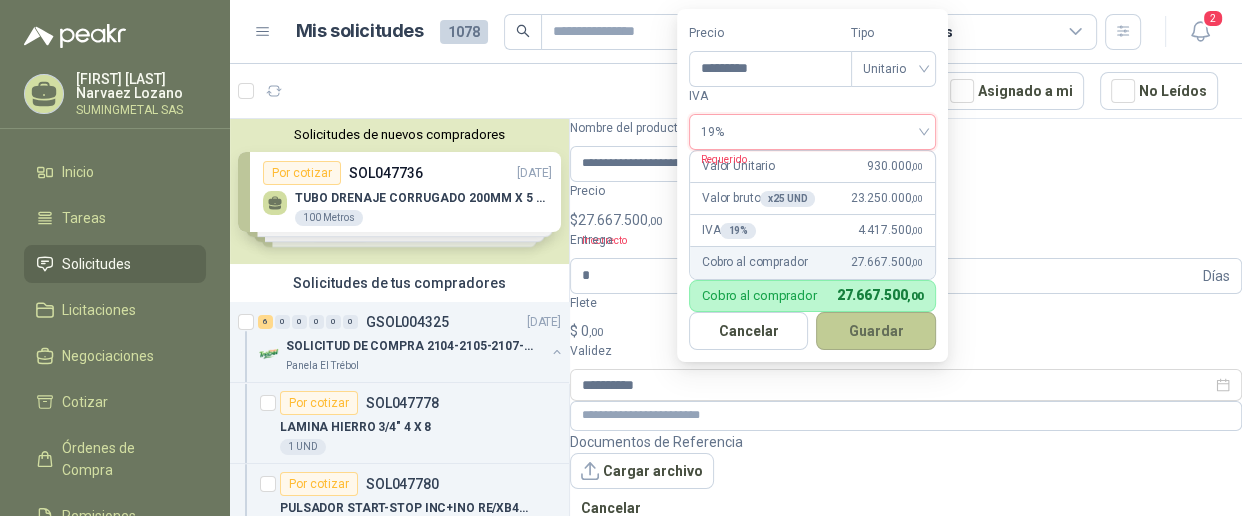 click on "Guardar" at bounding box center [876, 331] 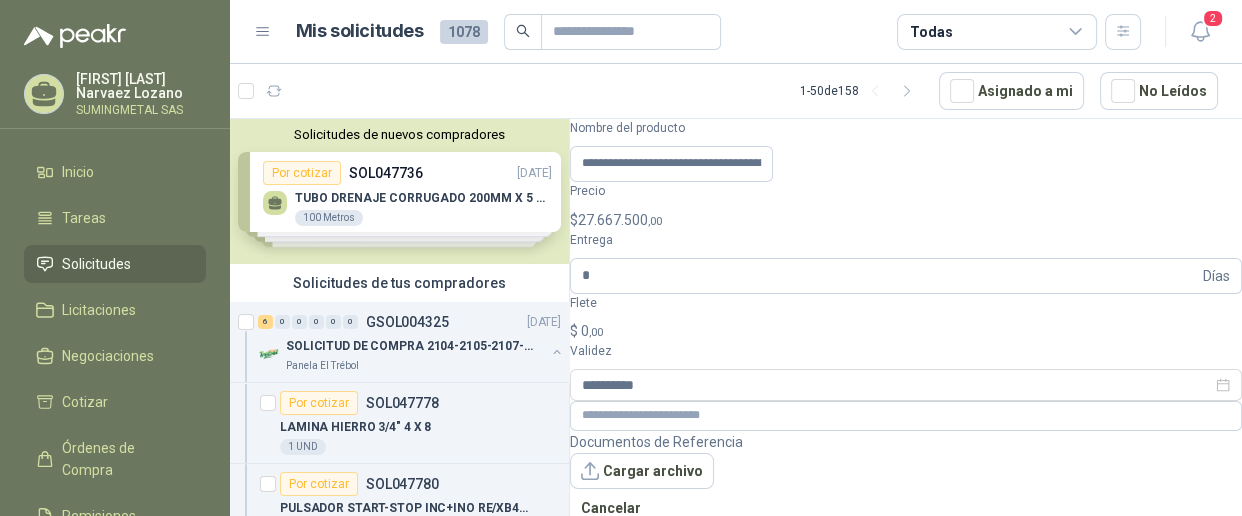 click on "Publicar Cotización" at bounding box center [647, 546] 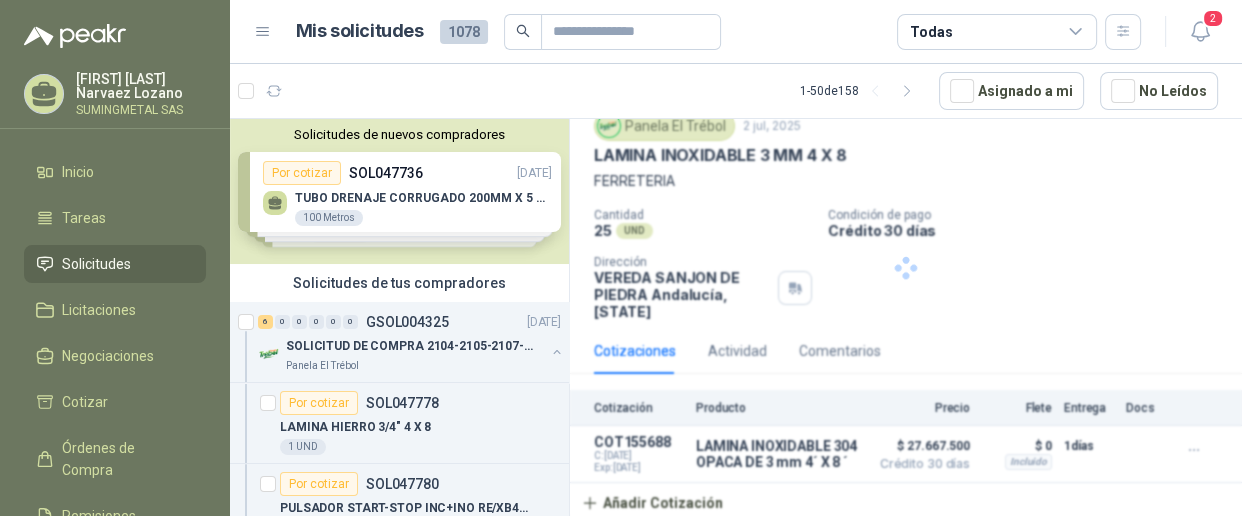 scroll, scrollTop: 97, scrollLeft: 0, axis: vertical 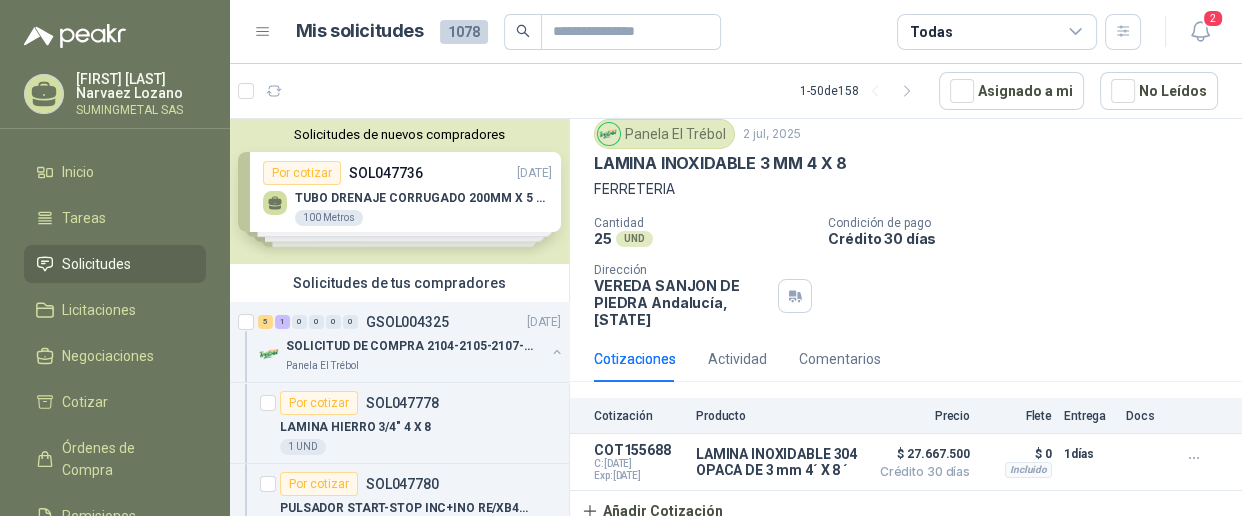 drag, startPoint x: 1046, startPoint y: 221, endPoint x: 950, endPoint y: 221, distance: 96 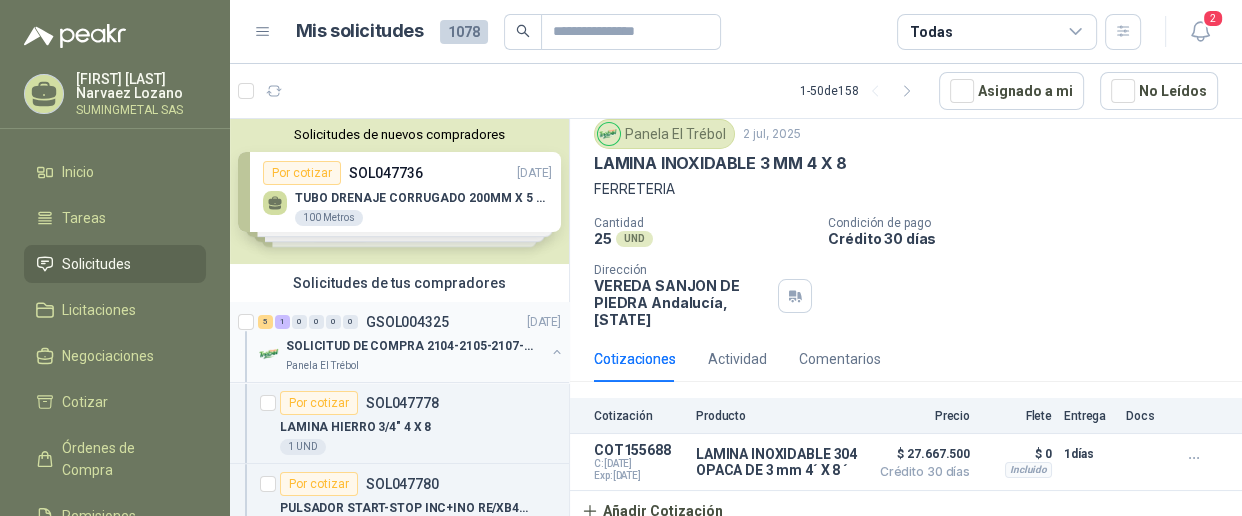 click on "SOLICITUD DE COMPRA 2104-2105-2107-2110" at bounding box center [410, 346] 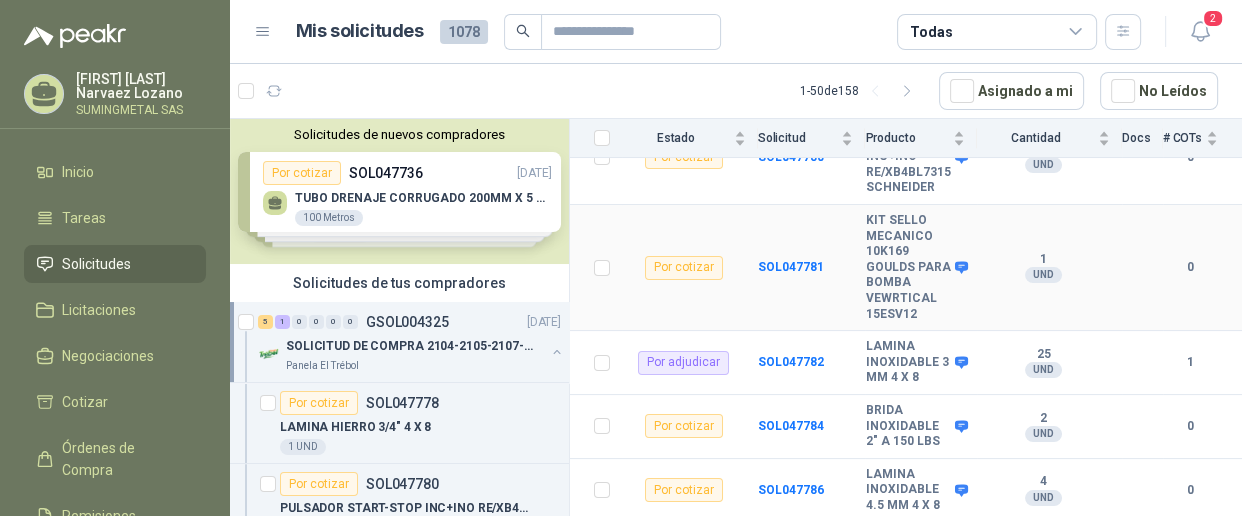 scroll, scrollTop: 390, scrollLeft: 0, axis: vertical 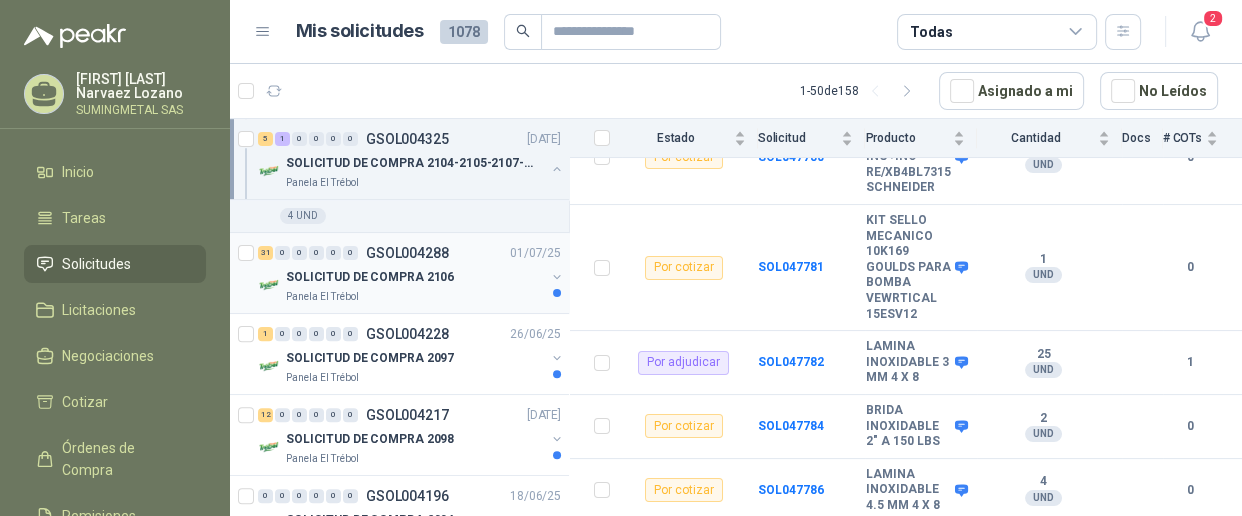 click on "SOLICITUD DE COMPRA 2106" at bounding box center (370, 277) 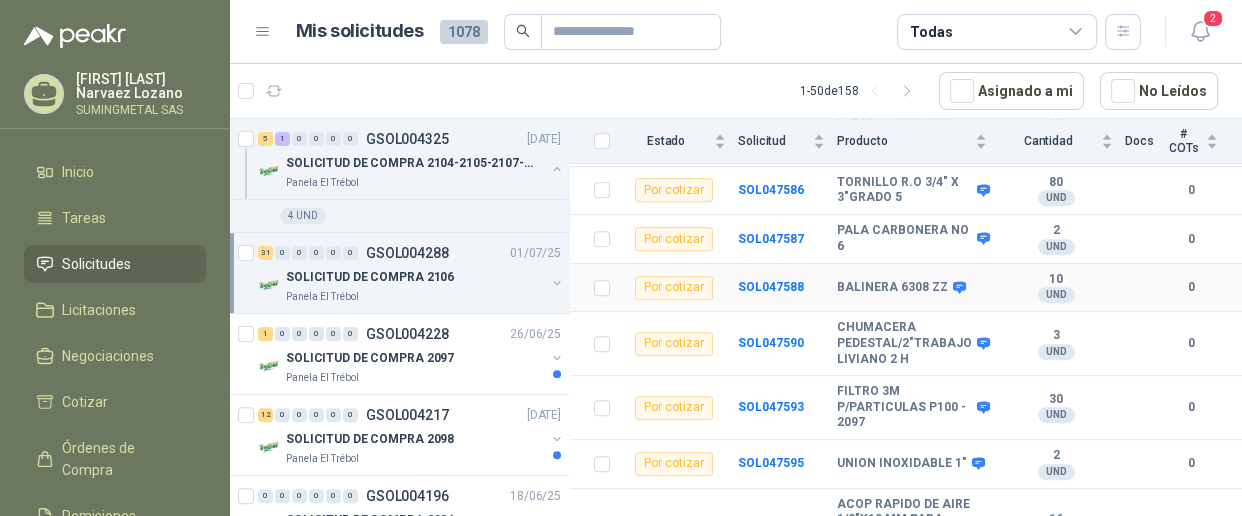 scroll, scrollTop: 1000, scrollLeft: 0, axis: vertical 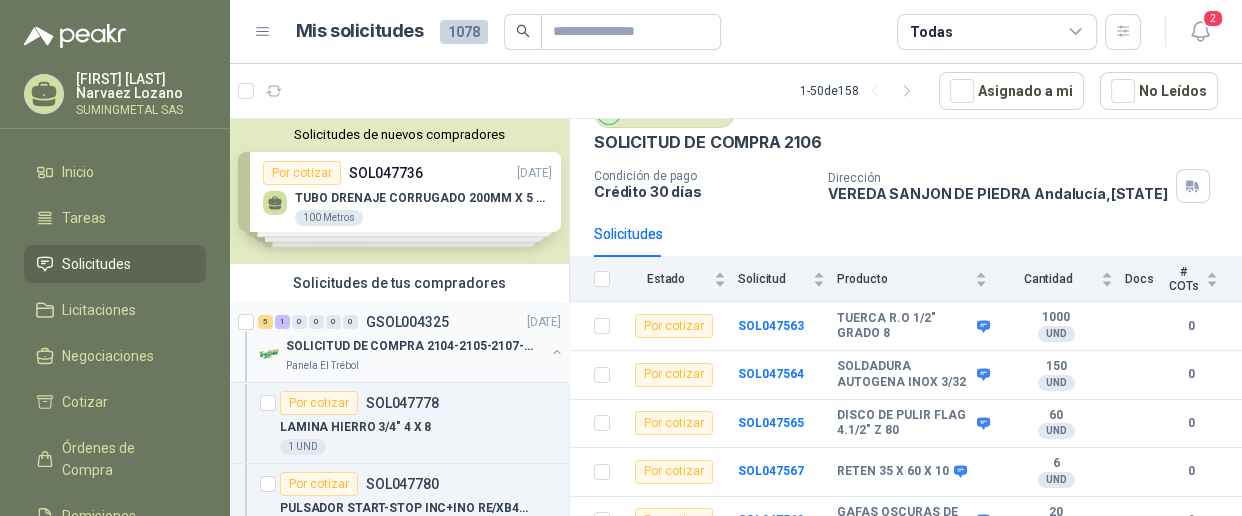 click on "SOLICITUD DE COMPRA 2104-2105-2107-2110" at bounding box center [410, 346] 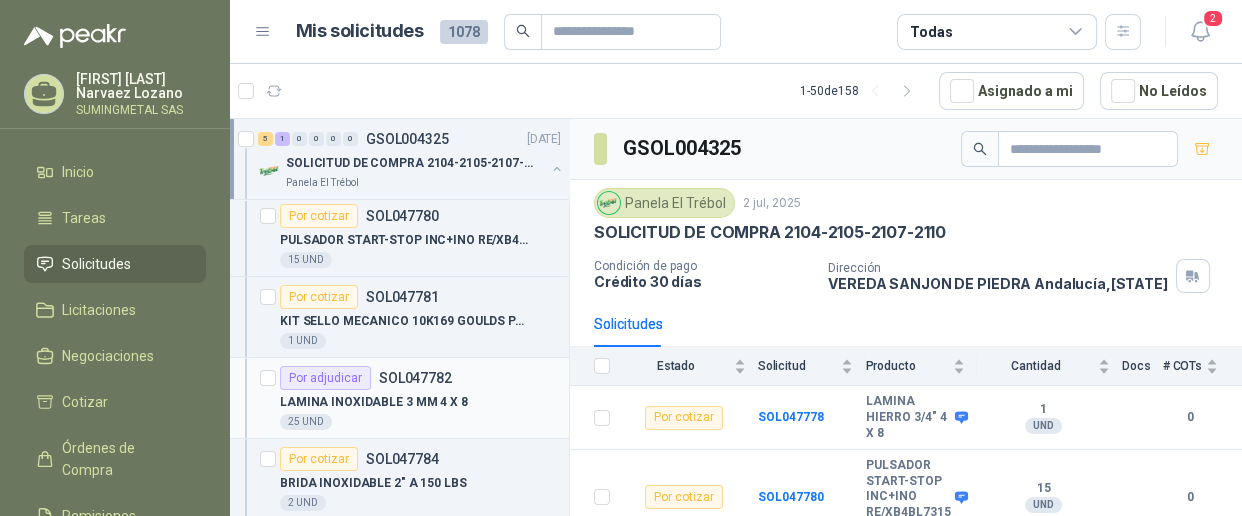 scroll, scrollTop: 272, scrollLeft: 0, axis: vertical 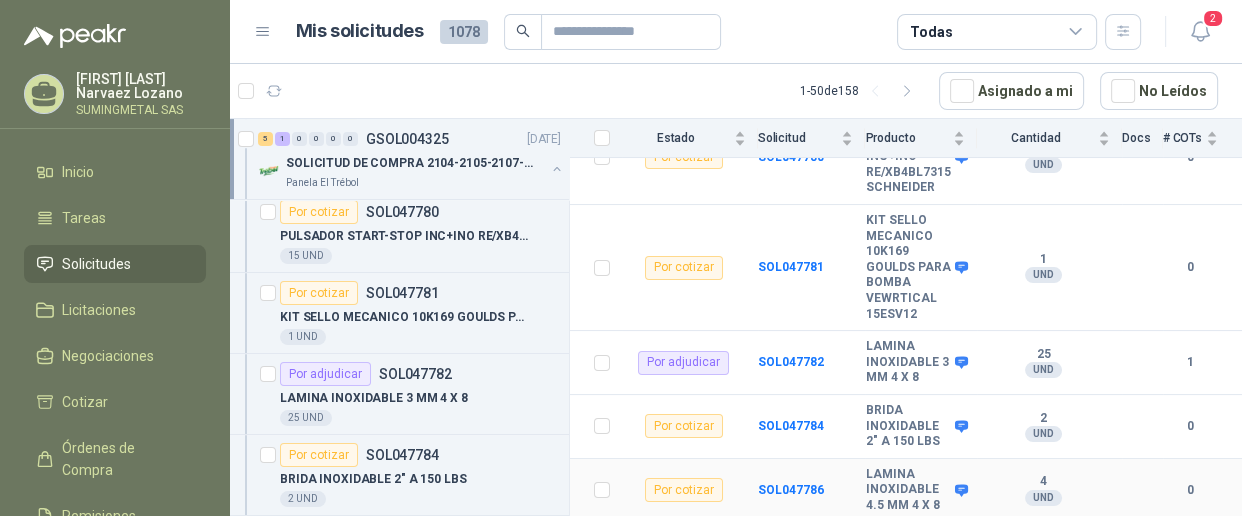 click on "Por cotizar" at bounding box center [684, 490] 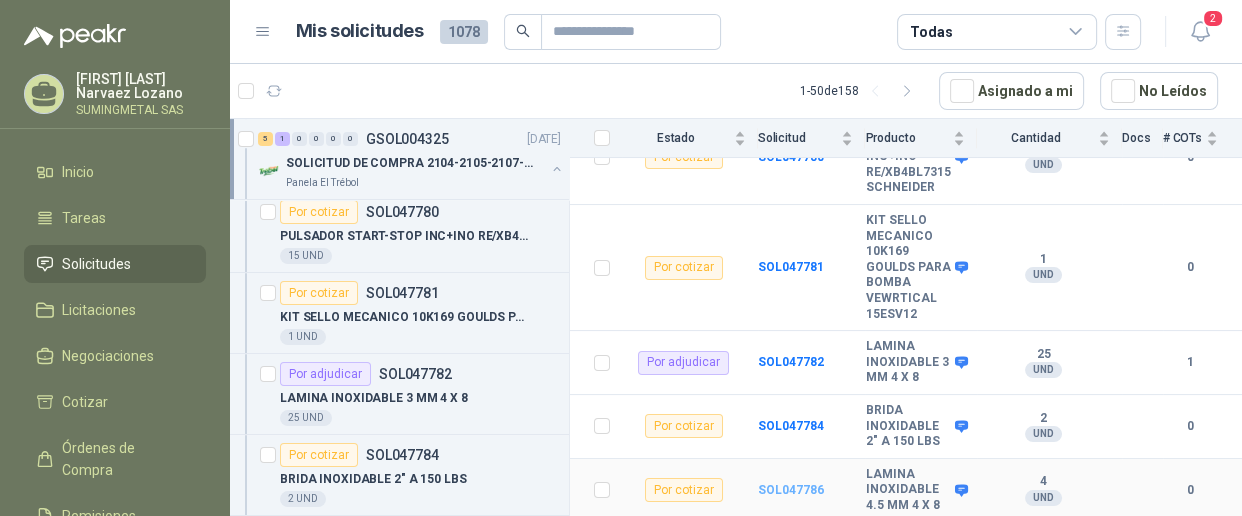 click on "SOL047786" at bounding box center (791, 490) 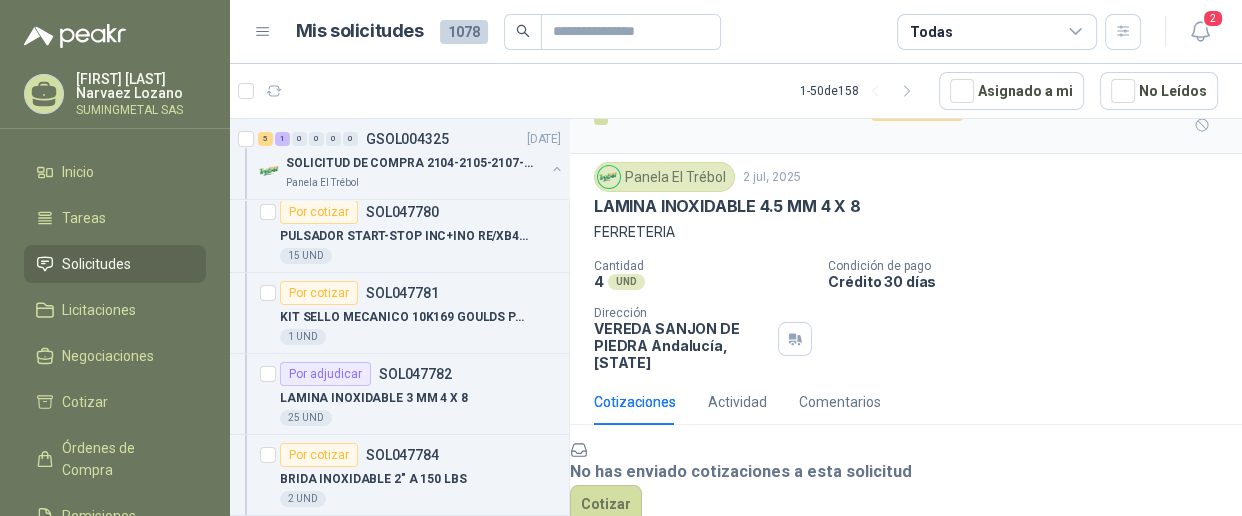 scroll, scrollTop: 196, scrollLeft: 0, axis: vertical 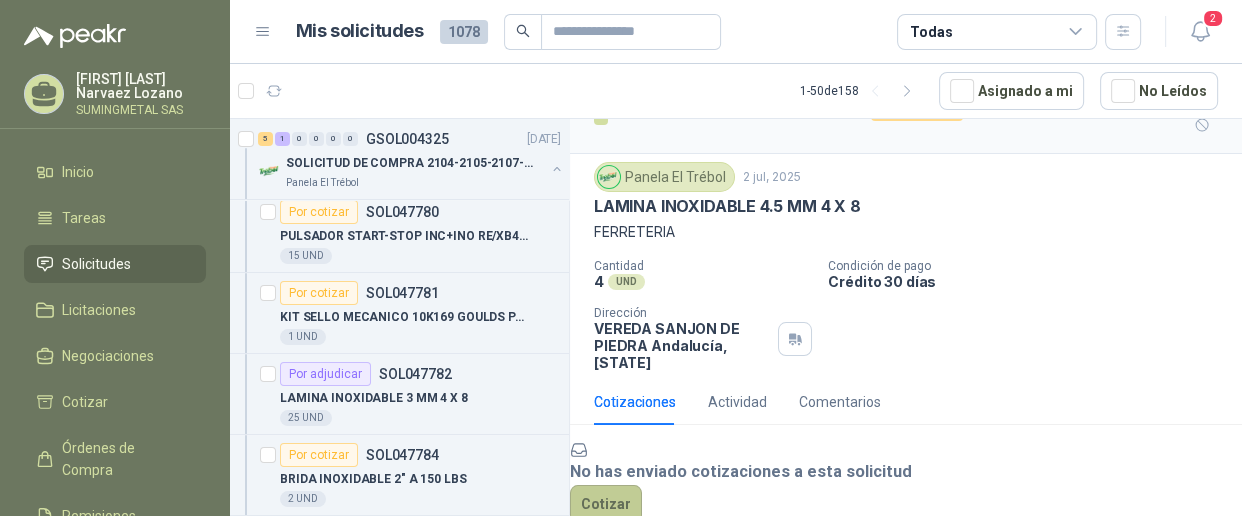click on "Cotizar" at bounding box center (606, 504) 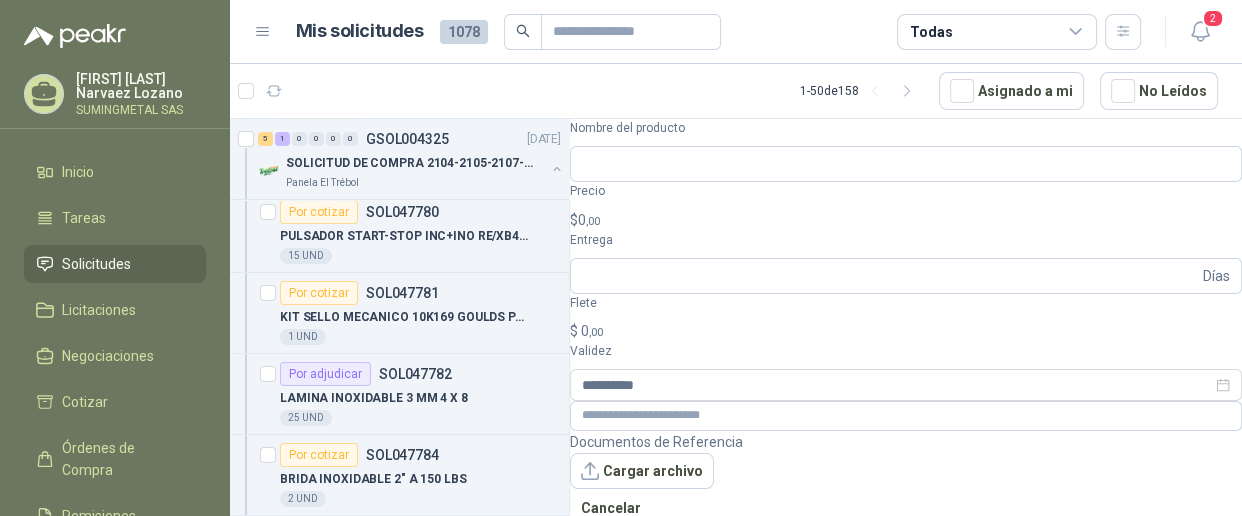 scroll, scrollTop: 186, scrollLeft: 0, axis: vertical 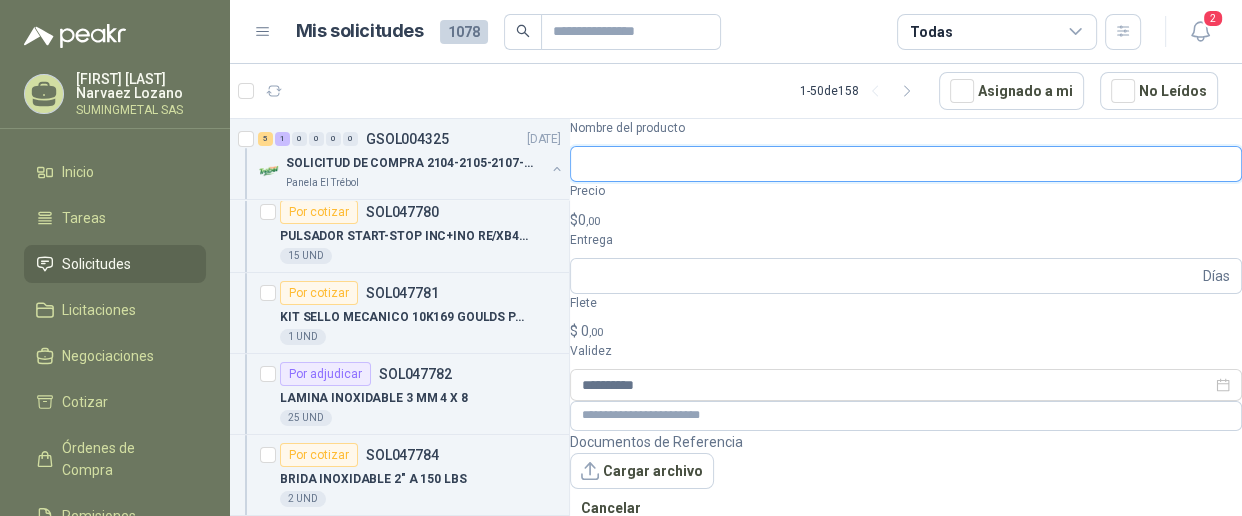 click on "Nombre del producto" at bounding box center (906, 164) 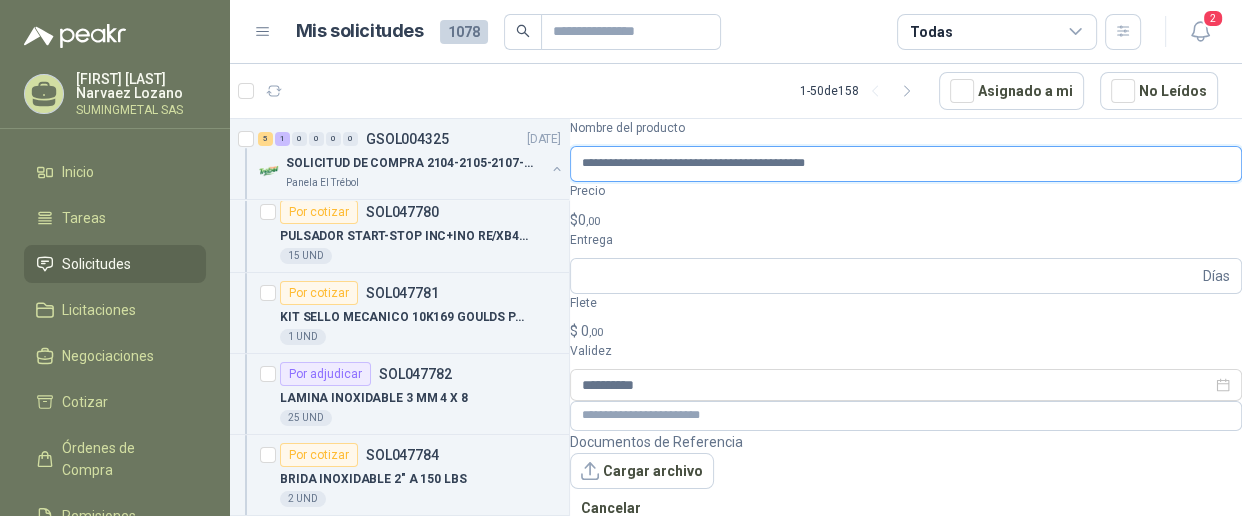 click on "**********" at bounding box center (906, 164) 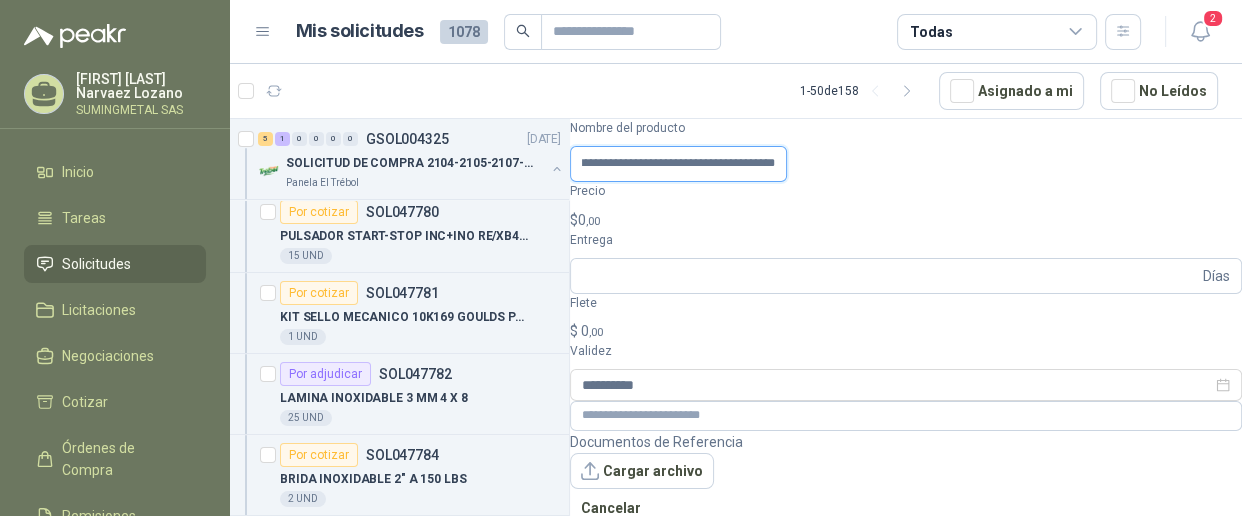 scroll, scrollTop: 0, scrollLeft: 49, axis: horizontal 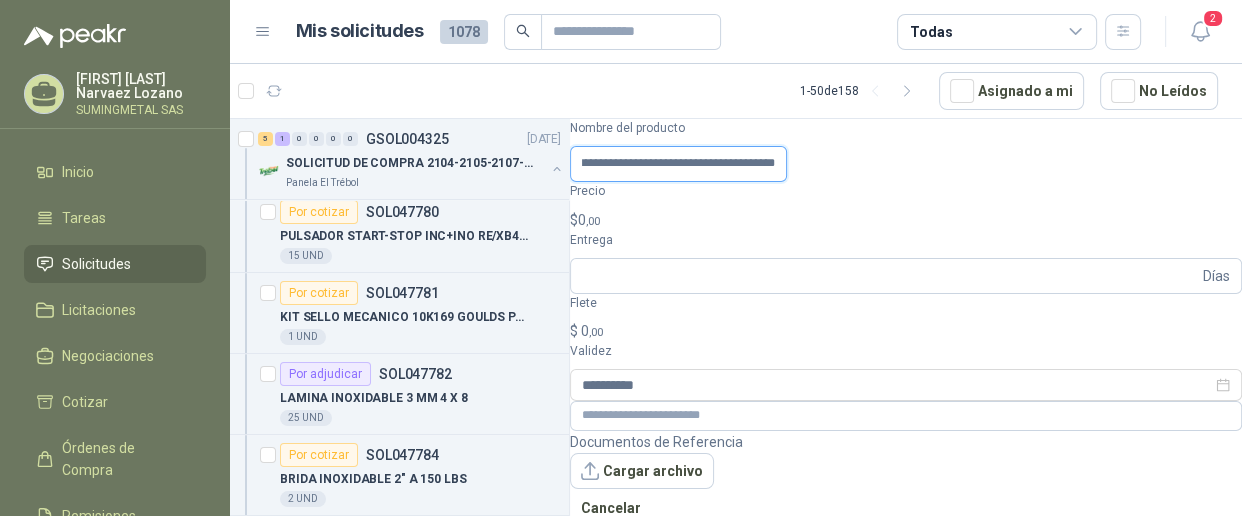 type on "**********" 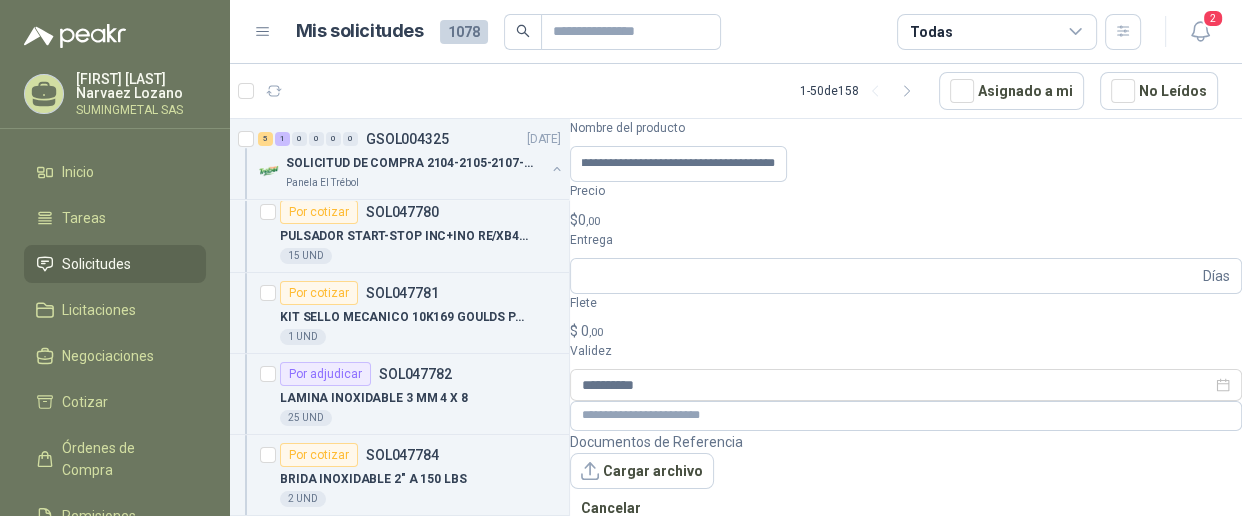 click on "[FIRST] [LAST] [COMPANY_NAME]   Inicio   Tareas   Solicitudes   Licitaciones   Negociaciones   Cotizar   Órdenes de Compra   Remisiones   Configuración   Manuales y ayuda Mis solicitudes [NUMBER] Todas [NUMBER] - [NUMBER]  de  [NUMBER] Asignado a mi No Leídos Solicitudes de nuevos compradores Por cotizar SOL047736 [DATE]   [PRODUCT_NAME] [NUMBER]   Metros Por cotizar SOL047732 [DATE]   [PRODUCT_NAME] [NUMBER]   Unidades Por cotizar SOL047733 [DATE]   [PRODUCT_NAME] [NUMBER]   Unidades Por cotizar SOL047734 [DATE]   [PRODUCT_NAME] [NUMBER]   Unidades ¿Quieres recibir  cientos de solicitudes de compra  como estas todos los días? Agenda una reunión Solicitudes de tus compradores [NUMBER]   [NUMBER]   [NUMBER]   [NUMBER]   [NUMBER]   [NUMBER]   GSOL004325 [DATE]   SOLICITUD DE COMPRA [NUMBER]-[NUMBER]-[NUMBER]-[NUMBER] [PRODUCT_NAME]   Por cotizar SOL047778 [PRODUCT_NAME]                 [NUMBER]   UND  Por cotizar SOL047780 [PRODUCT_NAME] [NUMBER]" at bounding box center (621, 258) 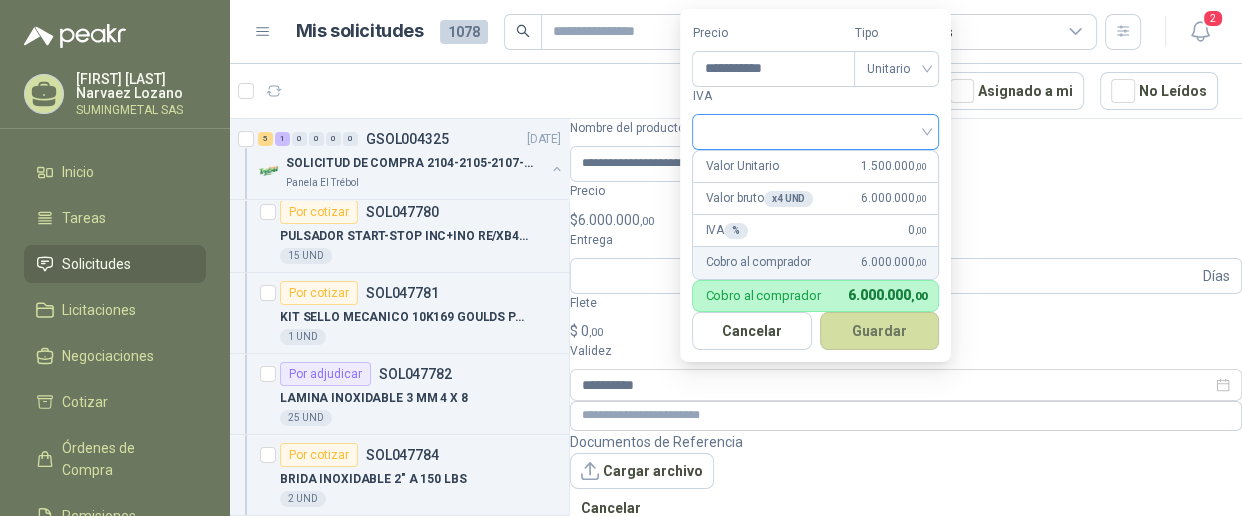 type on "**********" 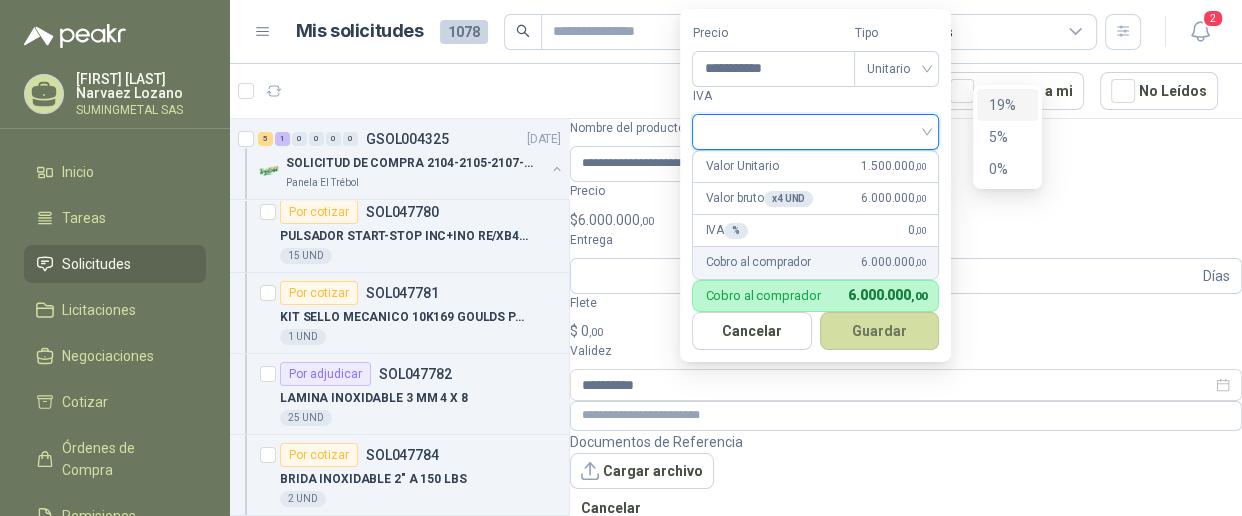 click on "19%" at bounding box center [1007, 105] 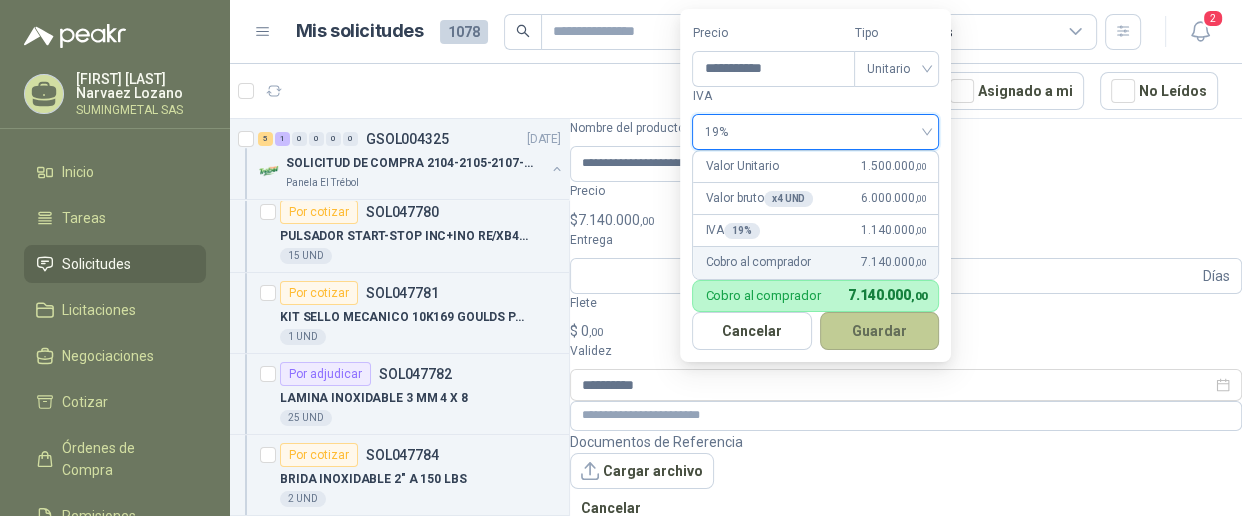 click on "Guardar" at bounding box center [880, 331] 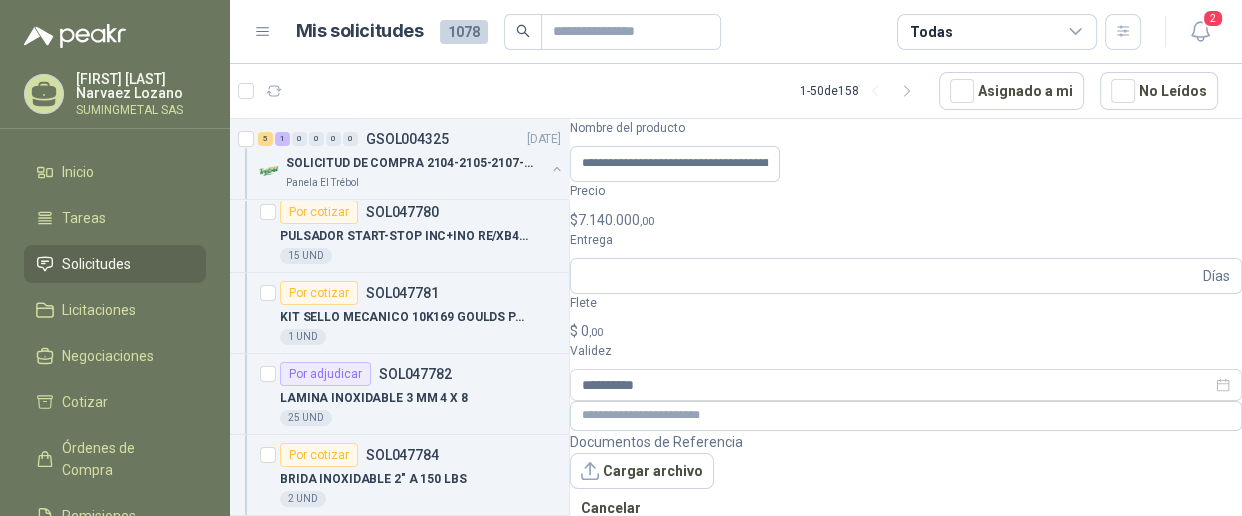 click on "Publicar Cotización" at bounding box center (647, 546) 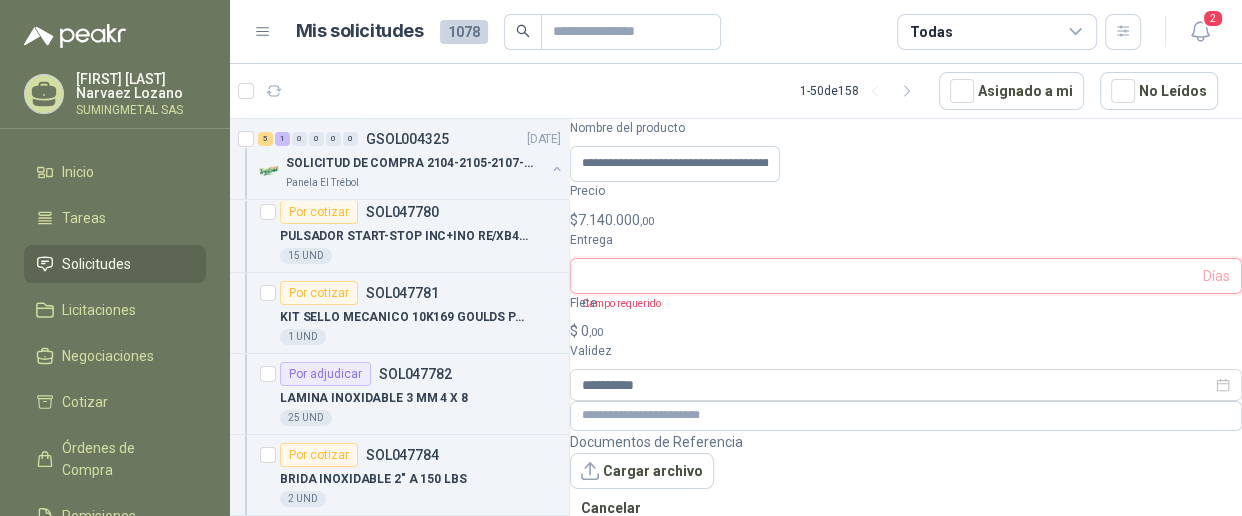 click on "Entrega" at bounding box center [890, 276] 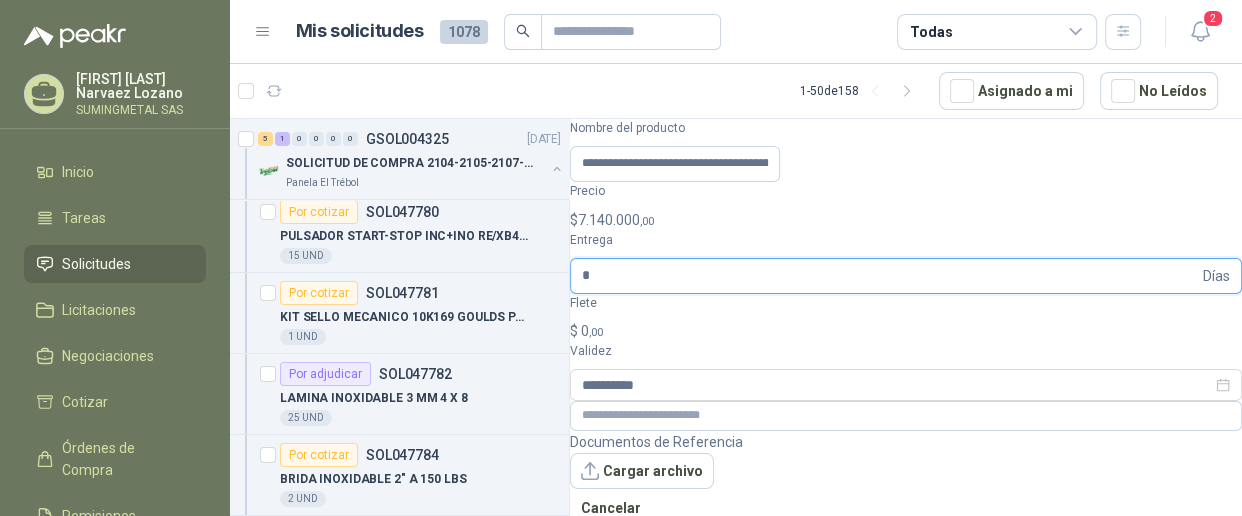 type on "*" 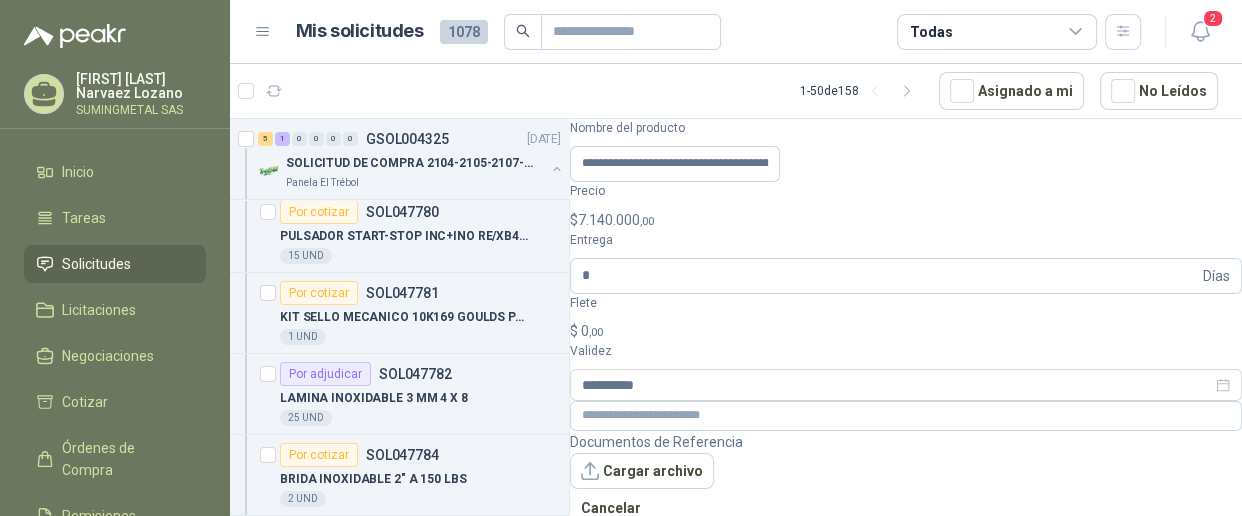 click on "Publicar Cotización" at bounding box center [647, 546] 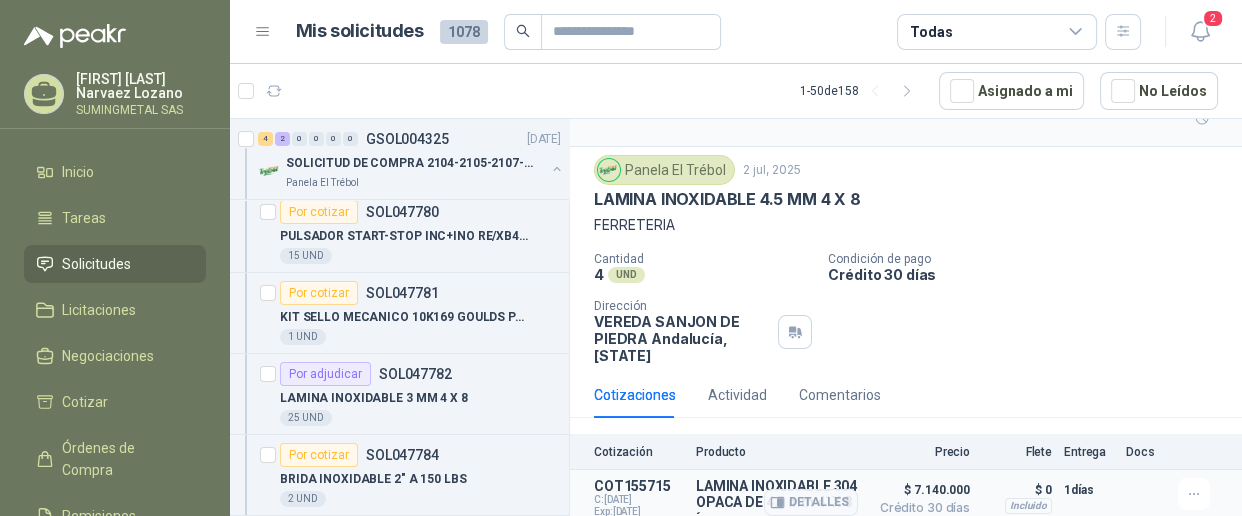 scroll, scrollTop: 97, scrollLeft: 0, axis: vertical 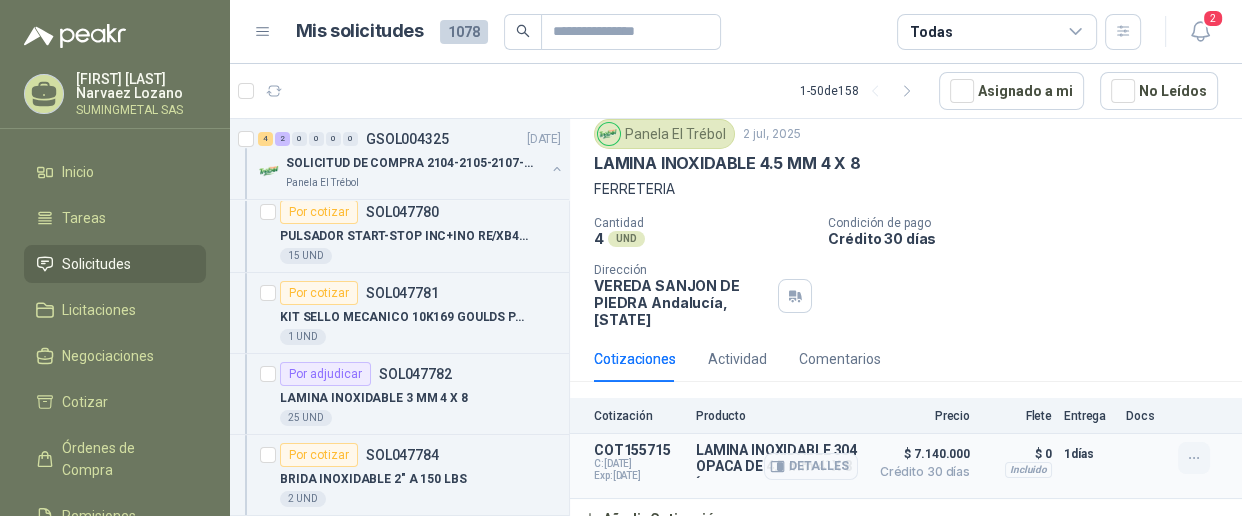 click at bounding box center [1193, 458] 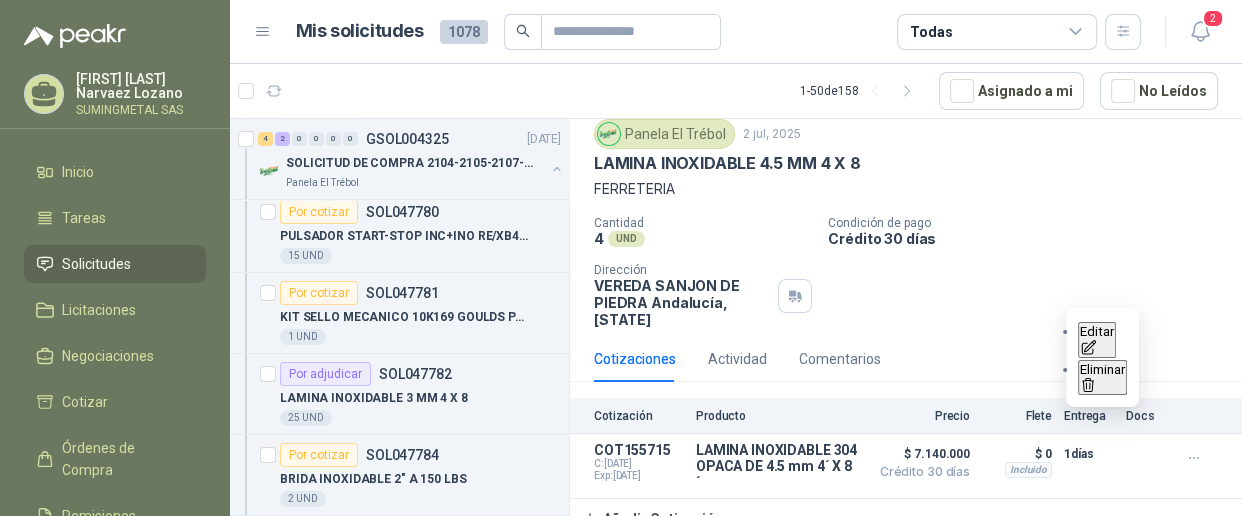drag, startPoint x: 1100, startPoint y: 343, endPoint x: 1092, endPoint y: 360, distance: 18.788294 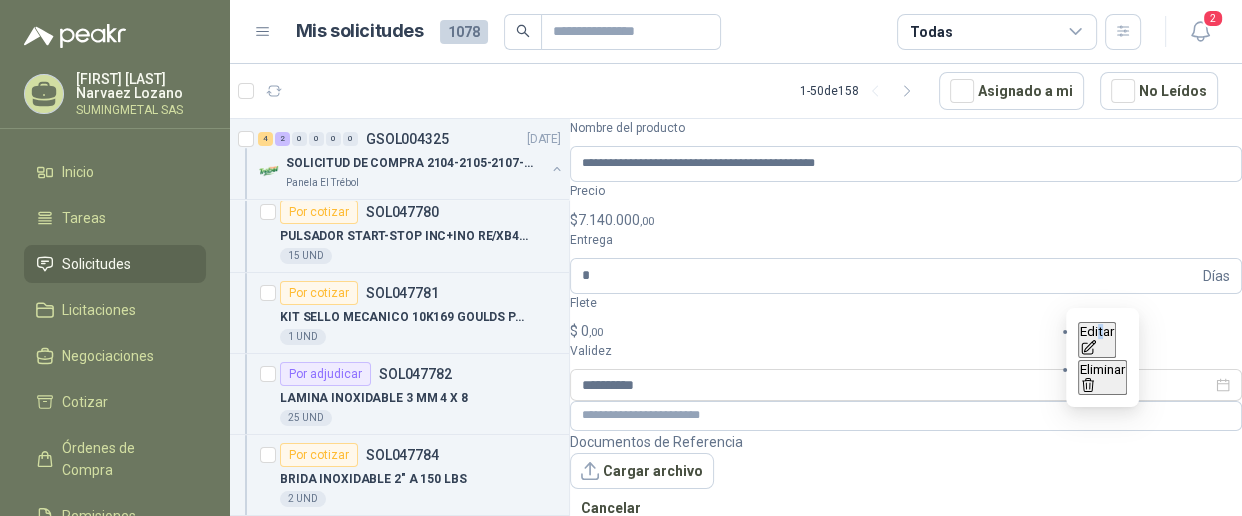 click on "[FIRST] [LAST]    [COMPANY]   Inicio   Tareas   Solicitudes   Licitaciones   Negociaciones   Cotizar   Órdenes de Compra   Remisiones   Configuración   Manuales y ayuda Mis solicitudes 1078 Todas 2 1 - 50  de  158 Asignado a mi No Leídos Solicitudes de nuevos compradores Por cotizar SOL047736 [DATE]   TUBO DRENAJE CORRUGADO 200MM X 5 M CARRETERA 100   Metros Por cotizar SOL047732 [DATE]   TUBO AGUA NEGRA 1  1/2" X 6 MTS 20   Unidades Por cotizar SOL047733 [DATE]   LAMINA ALFAJOR DE 3/16" X 1" X 3 MTS 5   Unidades Por cotizar SOL047734 [DATE]   LAMINA ALFAJOR DE 1/8" X 1.20 X 2.40 MTS 9   Unidades ¿Quieres recibir  cientos de solicitudes de compra  como estas todos los días? Agenda una reunión Solicitudes de tus compradores 4   2   0   0   0   0   GSOL004325 [DATE]   SOLICITUD DE COMPRA 2104-2105-2107-2110 Panela El Trébol   Por cotizar SOL047778 LAMINA HIERRO 3/4" 4 X 8                 1   UND  Por cotizar SOL047780 PULSADOR START-STOP INC+INO RE/XB4BL7315 SCHNEIDER 15" at bounding box center [621, 258] 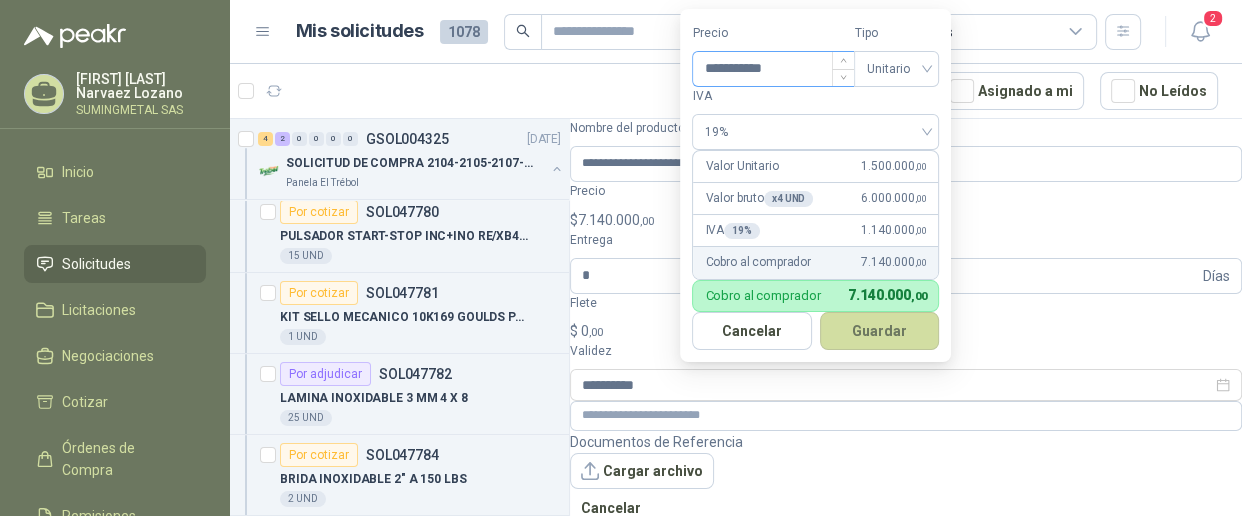 click on "**********" at bounding box center [773, 69] 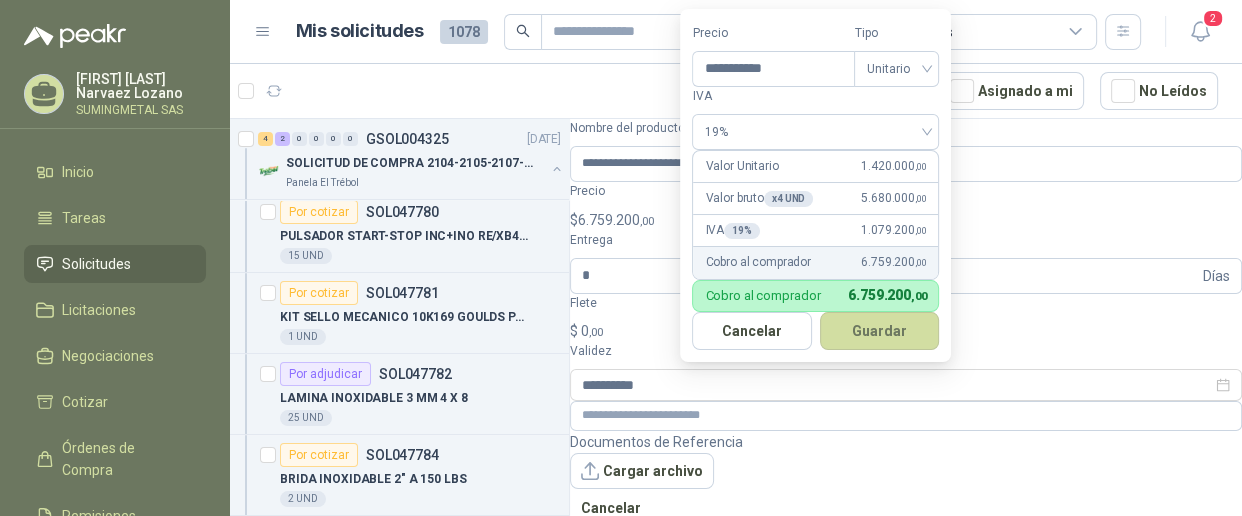 type on "**********" 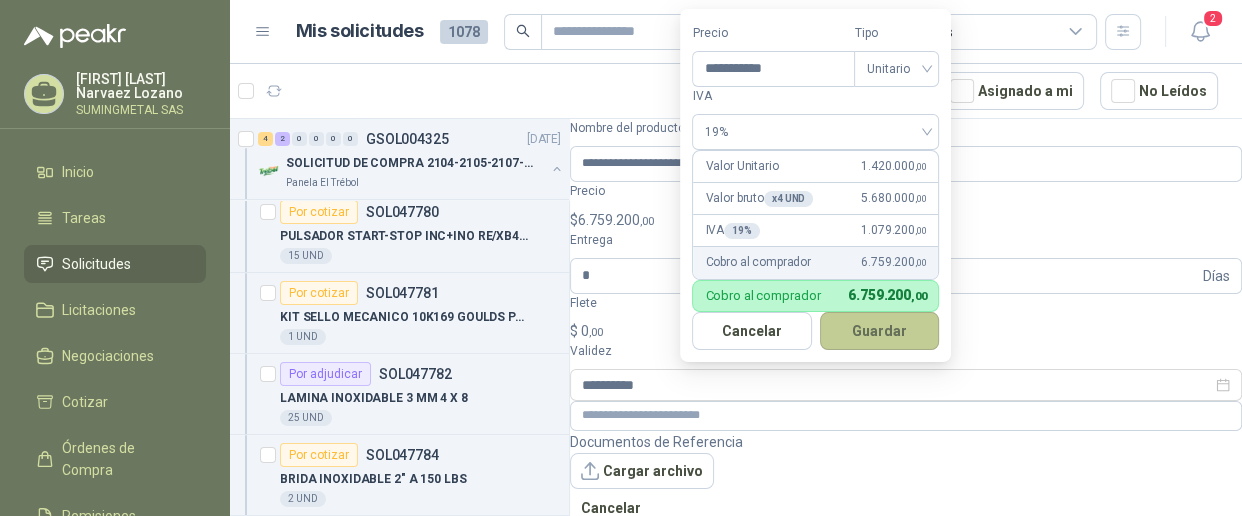 click on "Guardar" at bounding box center [880, 331] 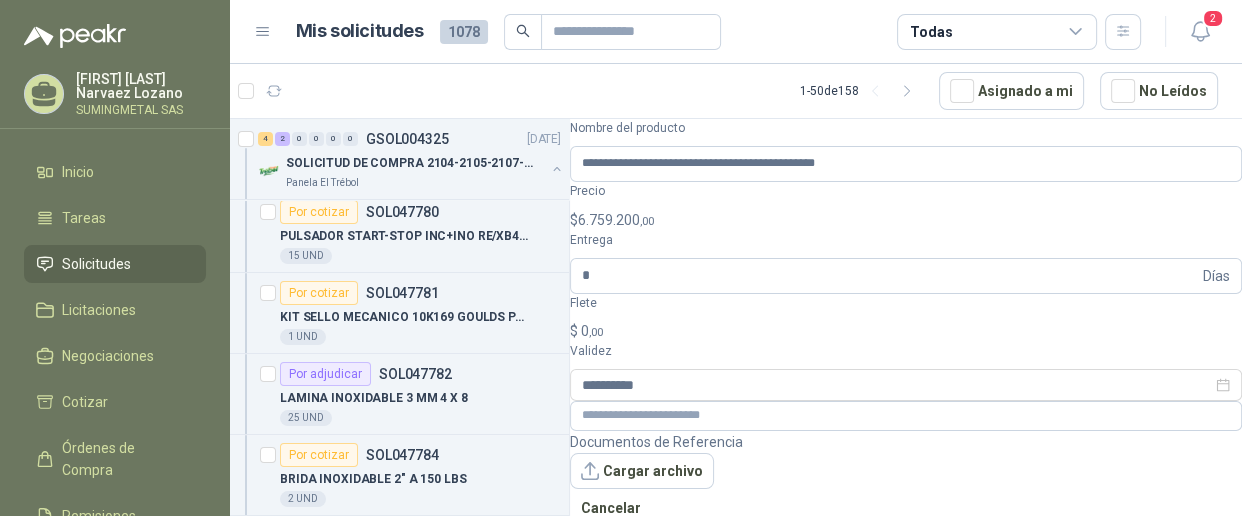 click on "Guardar cambios" at bounding box center (639, 546) 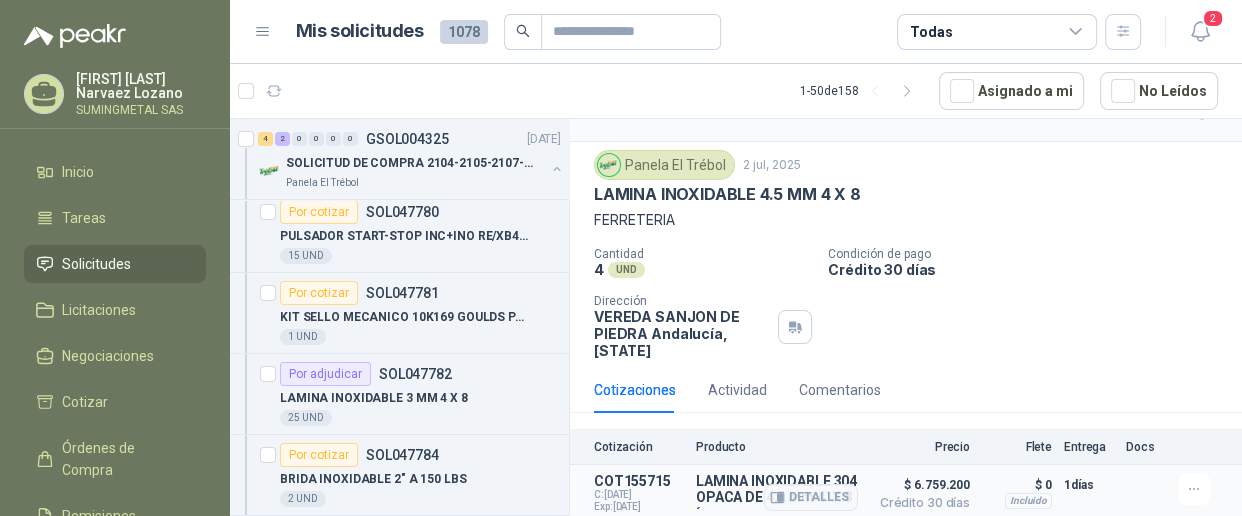 scroll, scrollTop: 97, scrollLeft: 0, axis: vertical 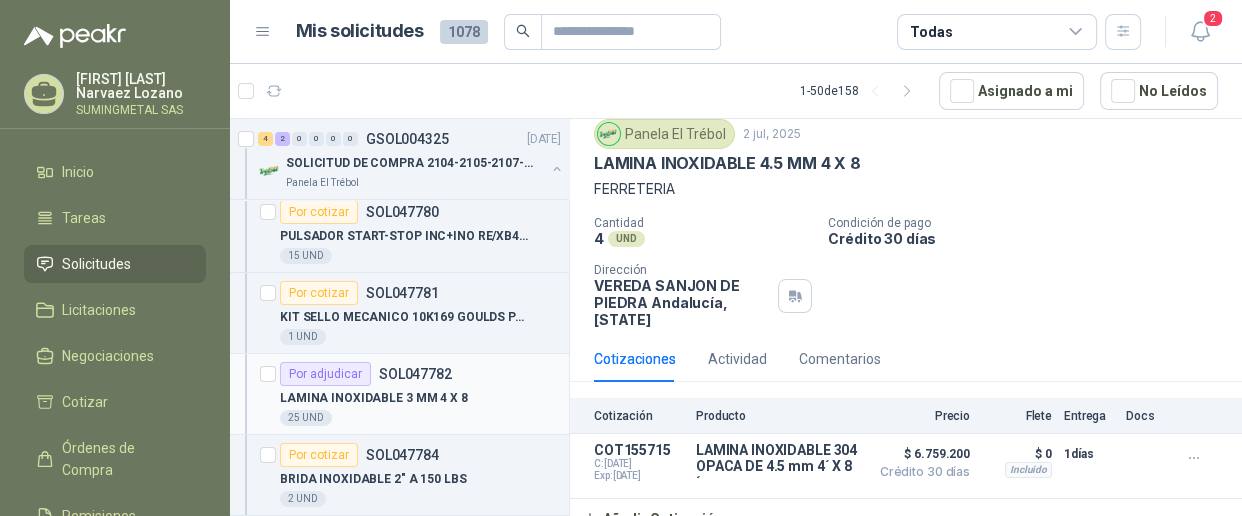 click on "LAMINA INOXIDABLE 3 MM 4 X 8" at bounding box center (374, 398) 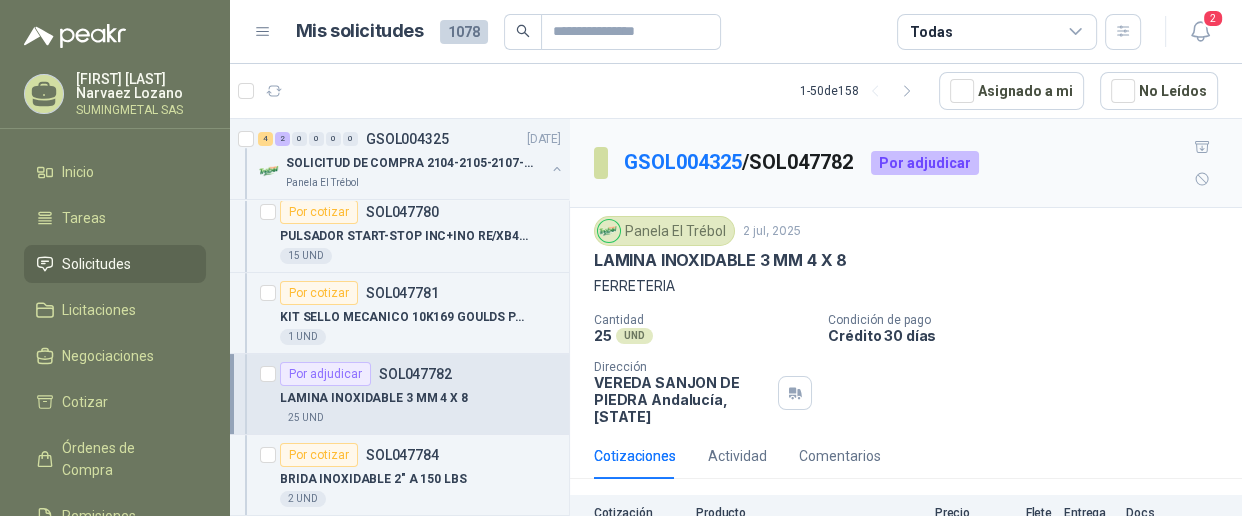click on "Por cotizar SOL047782 LAMINA INOXIDABLE 3 MM 4 X 8                 1   UND" at bounding box center [399, 394] 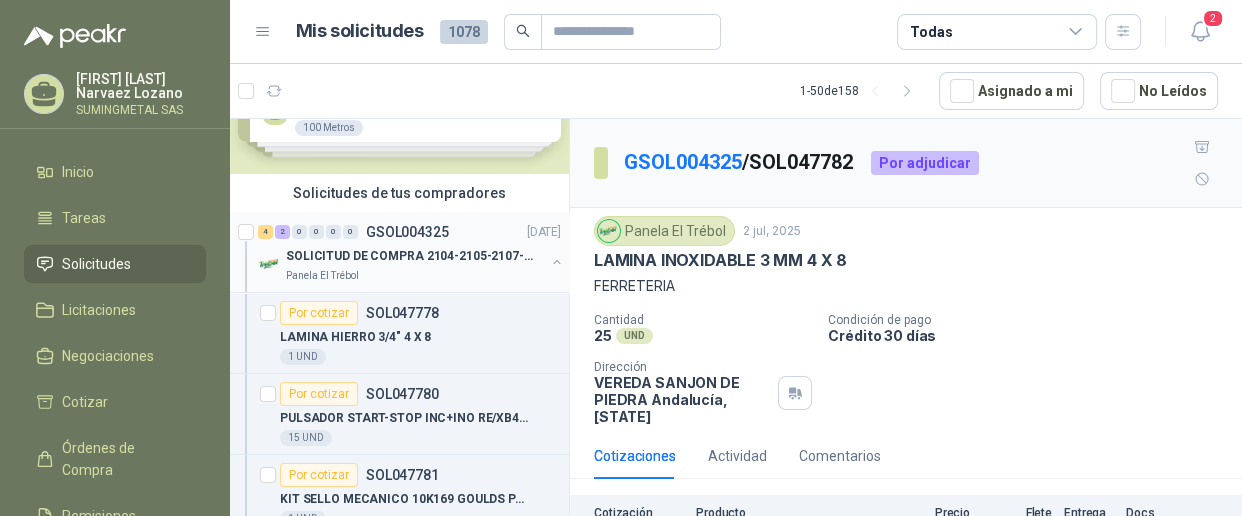 scroll, scrollTop: 90, scrollLeft: 0, axis: vertical 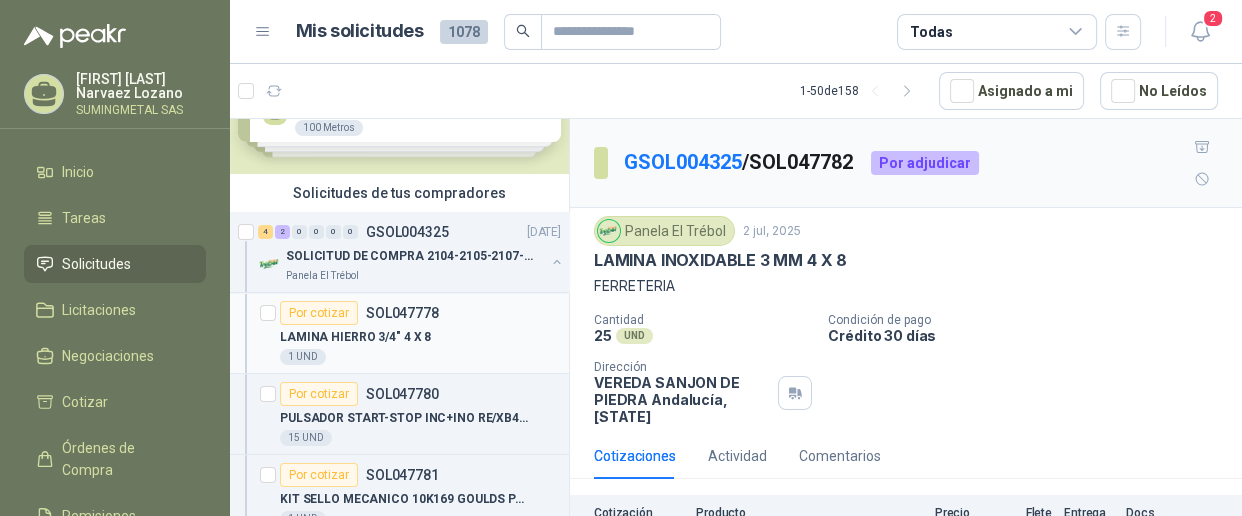 click on "LAMINA HIERRO 3/4" 4 X 8" at bounding box center [355, 337] 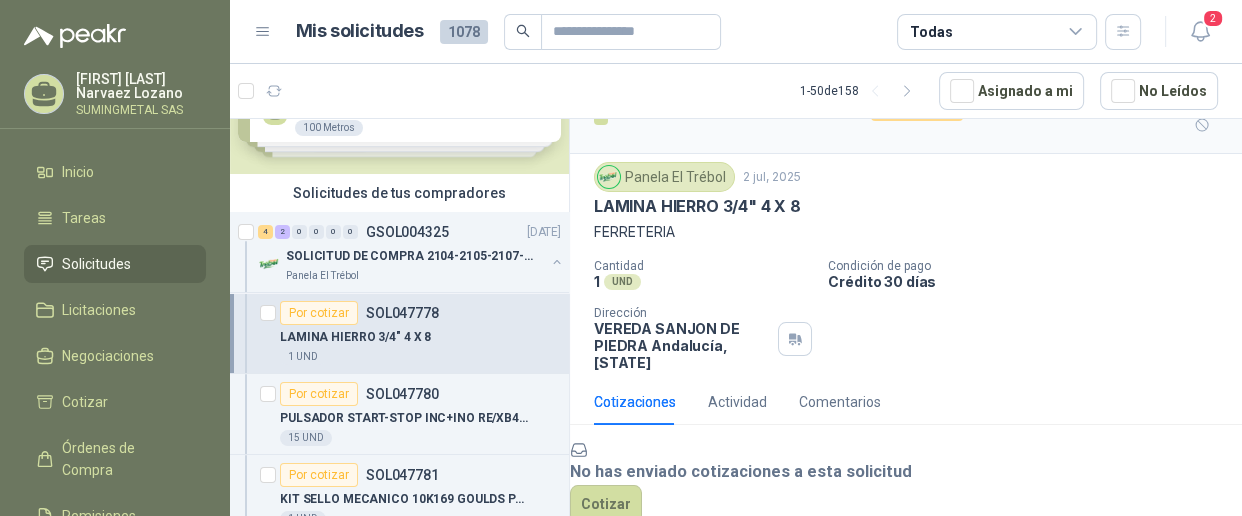 scroll, scrollTop: 196, scrollLeft: 0, axis: vertical 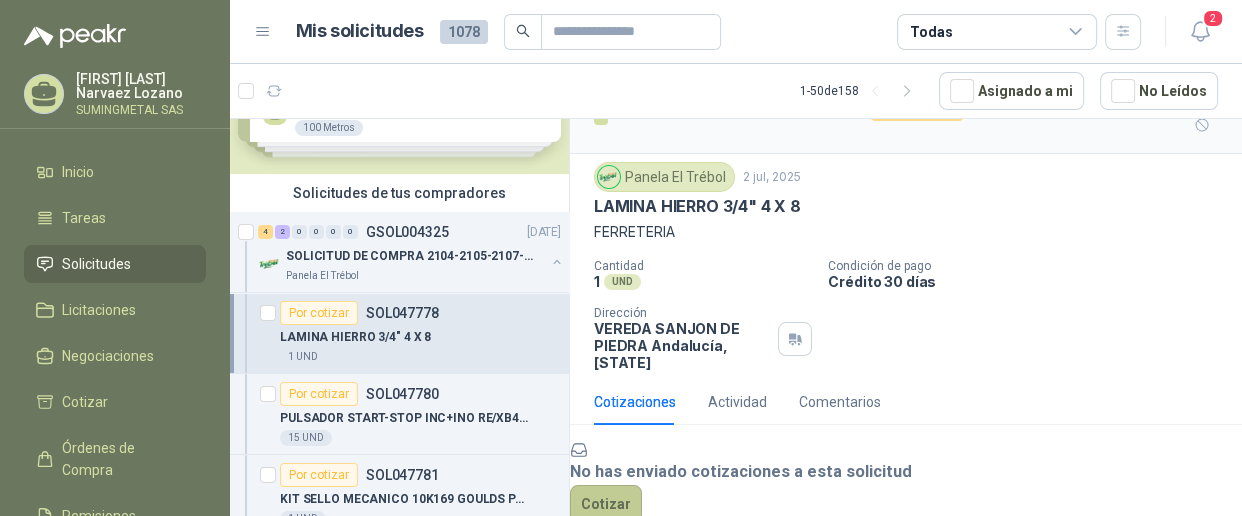click on "Cotizar" at bounding box center [606, 504] 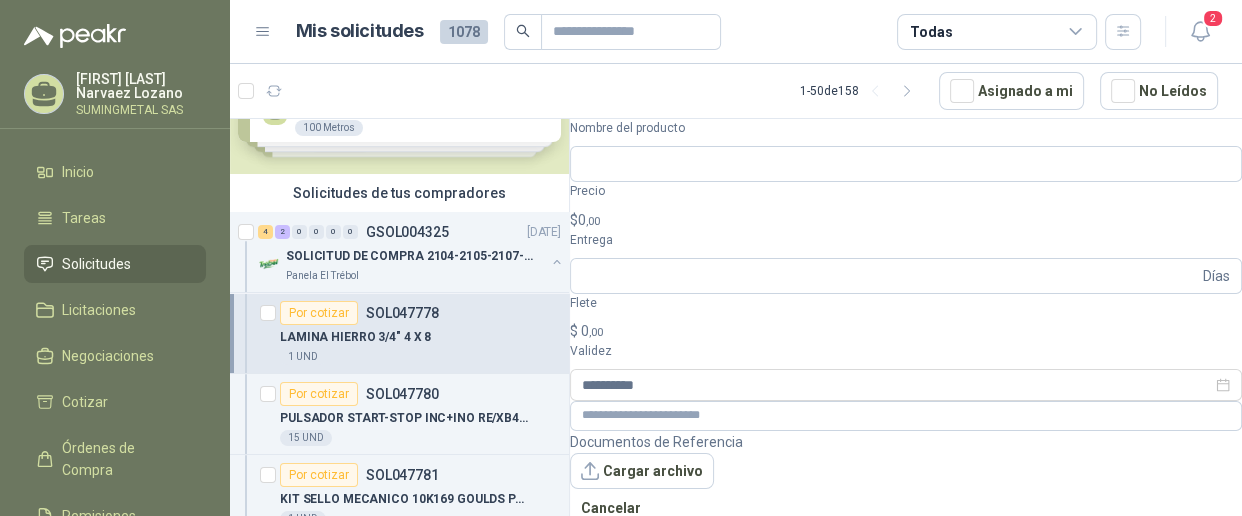 scroll, scrollTop: 186, scrollLeft: 0, axis: vertical 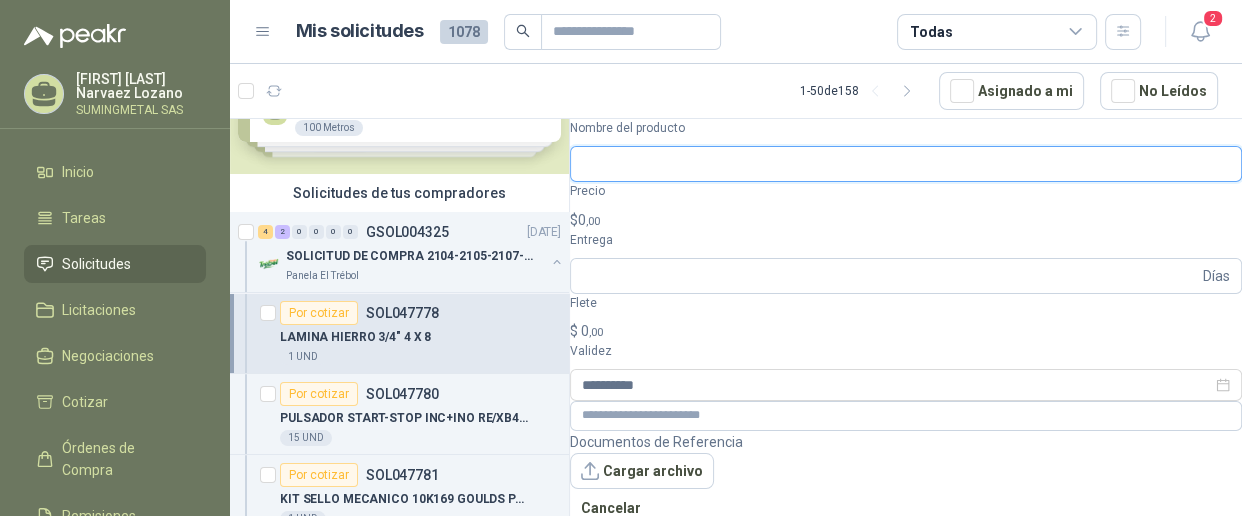 click on "Nombre del producto" at bounding box center [906, 164] 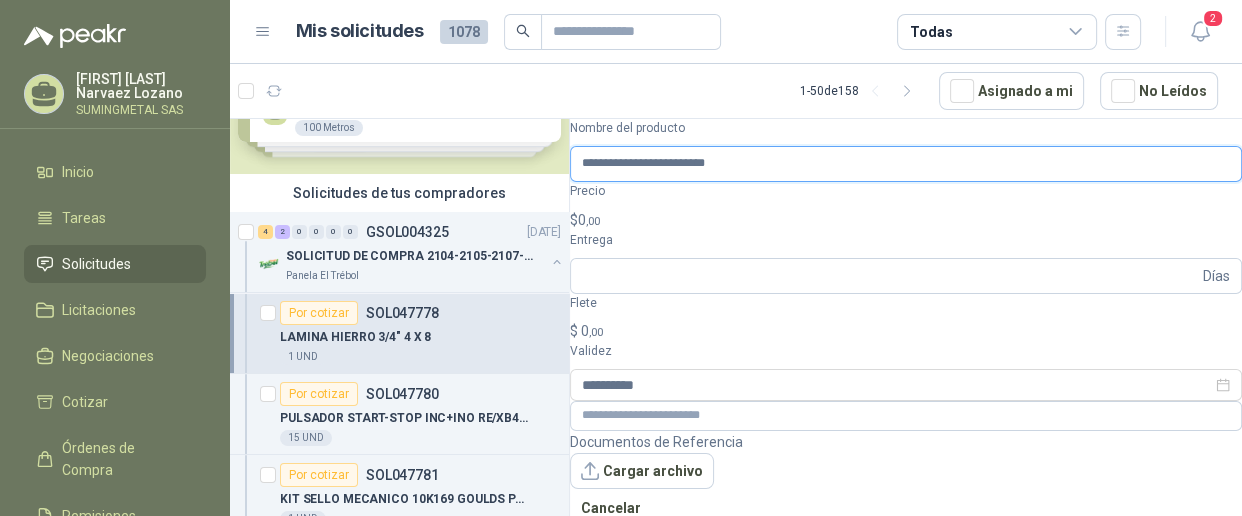 click on "**********" at bounding box center [906, 164] 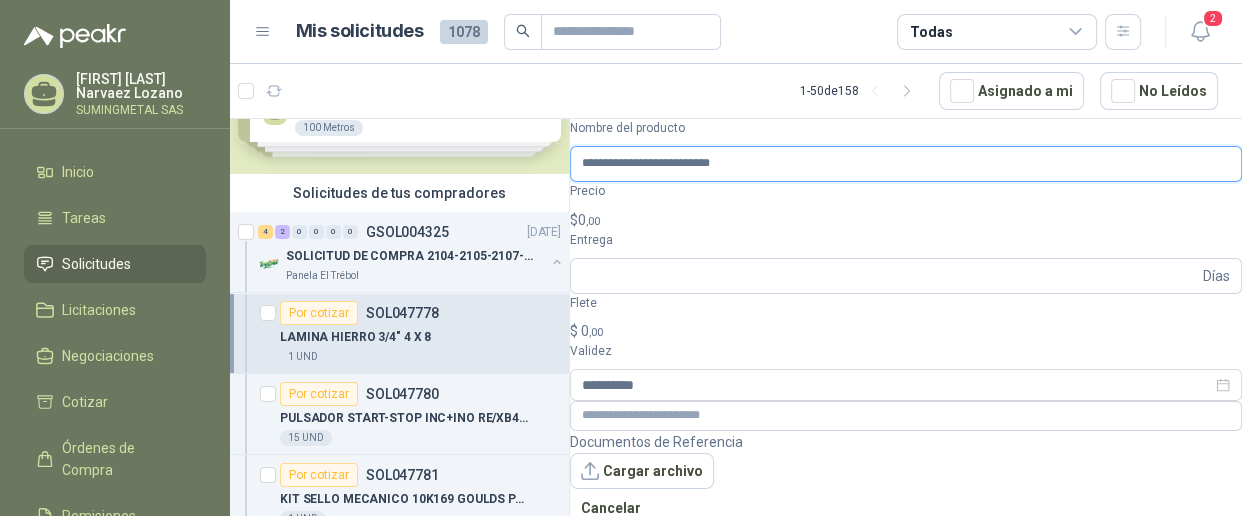 type on "**********" 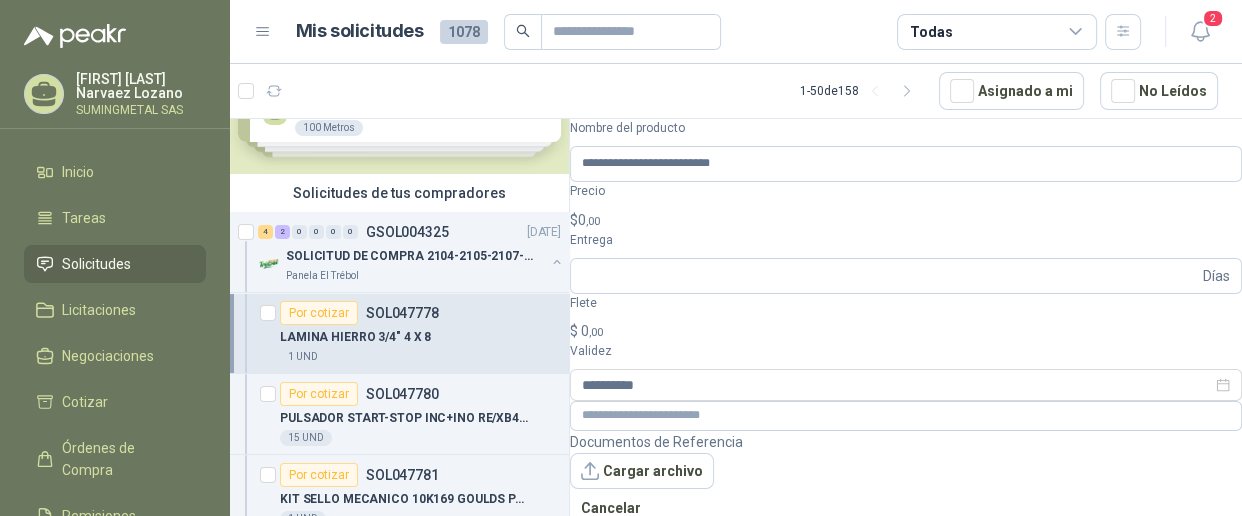 click on "[FIRST] [LAST]    [COMPANY]   Inicio   Tareas   Solicitudes   Licitaciones   Negociaciones   Cotizar   Órdenes de Compra   Remisiones   Configuración   Manuales y ayuda Mis solicitudes 1078 Todas 2 1 - 50  de  158 Asignado a mi No Leídos Solicitudes de nuevos compradores Por cotizar SOL047736 [DATE]   TUBO DRENAJE CORRUGADO 200MM X 5 M CARRETERA 100   Metros Por cotizar SOL047732 [DATE]   TUBO AGUA NEGRA 1  1/2" X 6 MTS 20   Unidades Por cotizar SOL047733 [DATE]   LAMINA ALFAJOR DE 3/16" X 1" X 3 MTS 5   Unidades Por cotizar SOL047734 [DATE]   LAMINA ALFAJOR DE 1/8" X 1.20 X 2.40 MTS 9   Unidades ¿Quieres recibir  cientos de solicitudes de compra  como estas todos los días? Agenda una reunión Solicitudes de tus compradores 4   2   0   0   0   0   GSOL004325 [DATE]   SOLICITUD DE COMPRA 2104-2105-2107-2110 Panela El Trébol   Por cotizar SOL047778 LAMINA HIERRO 3/4" 4 X 8                 1   UND  Por cotizar SOL047780 PULSADOR START-STOP INC+INO RE/XB4BL7315 SCHNEIDER 15" at bounding box center [621, 258] 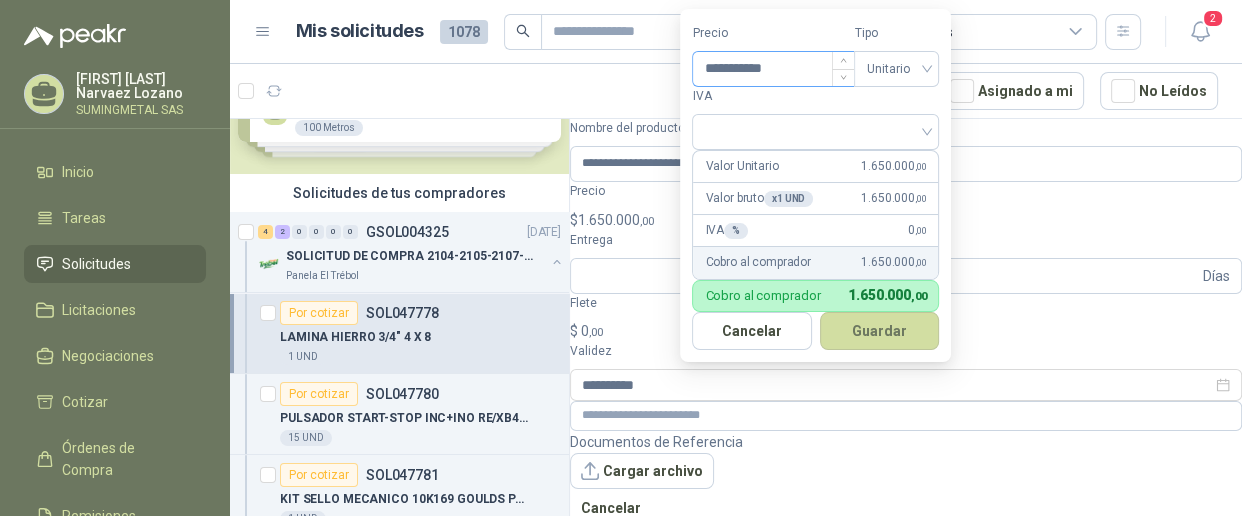 click on "**********" at bounding box center [773, 69] 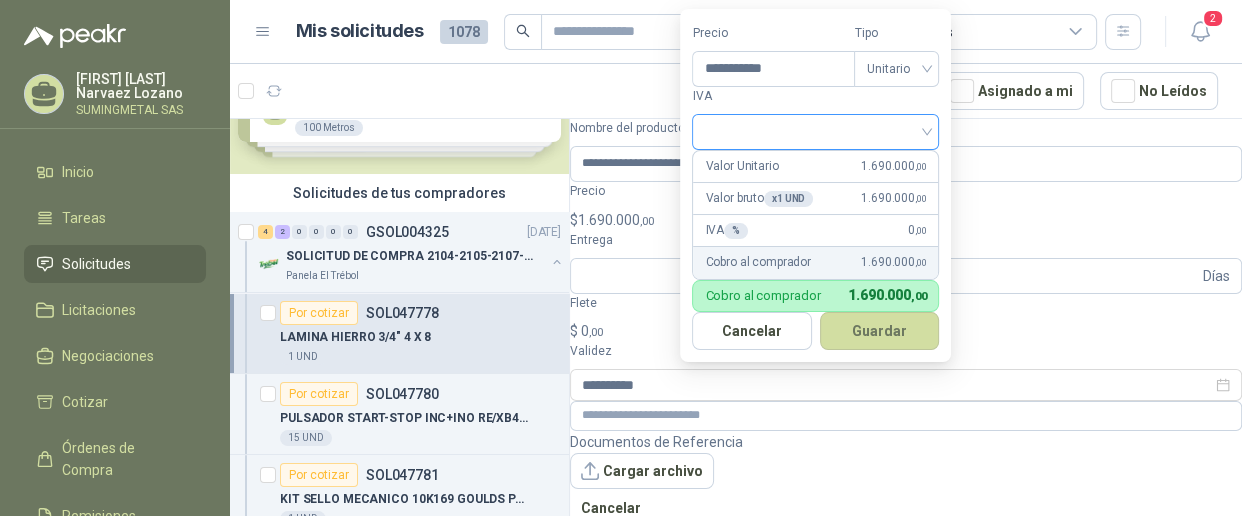 type on "**********" 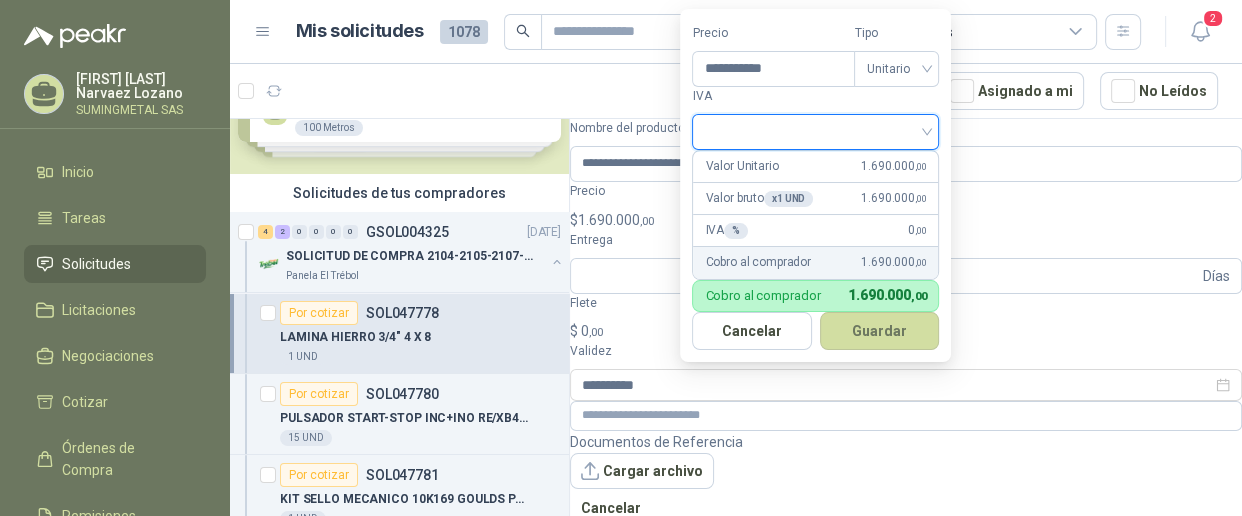 click at bounding box center [815, 130] 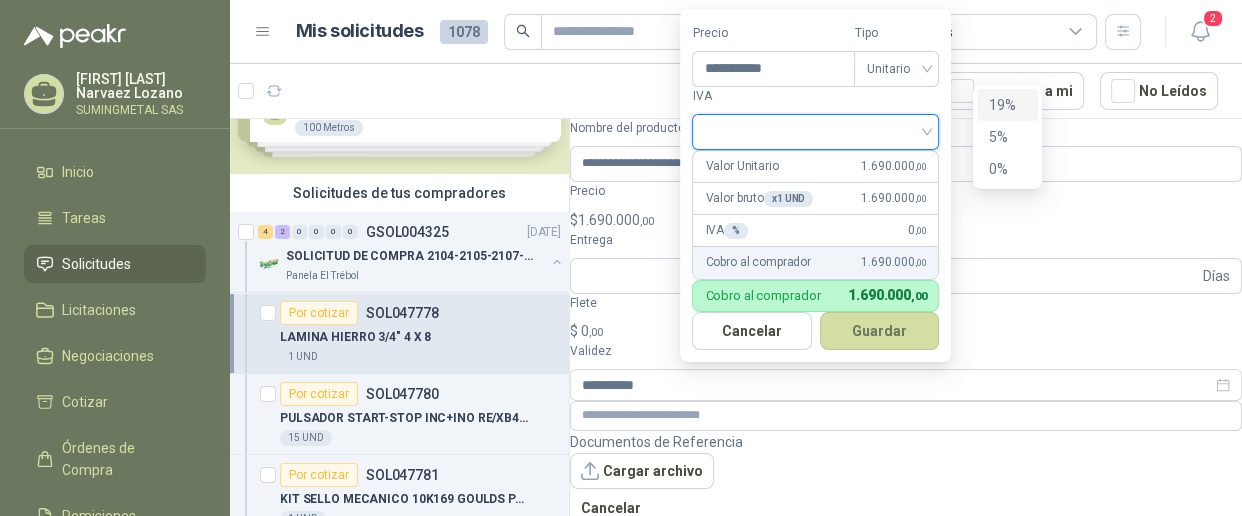 click on "19%" at bounding box center [1007, 105] 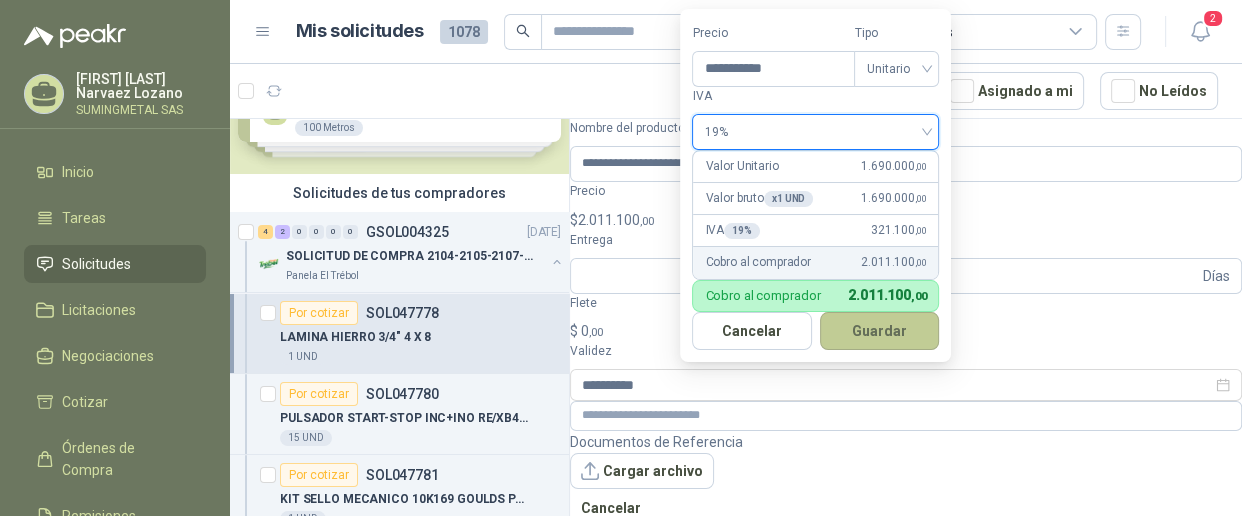 click on "Guardar" at bounding box center (880, 331) 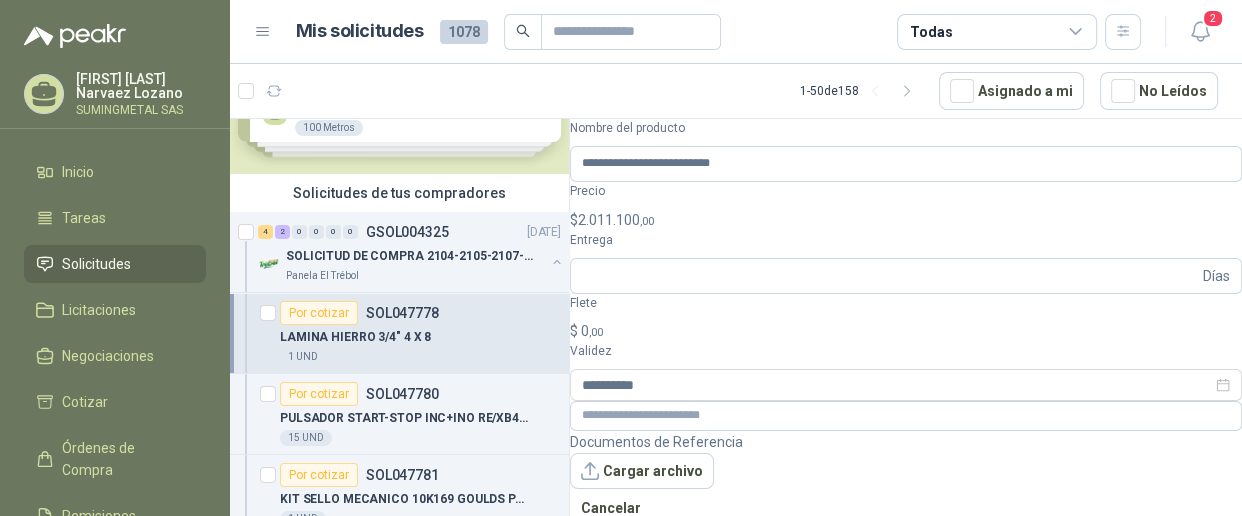 click on "Publicar Cotización" at bounding box center (647, 546) 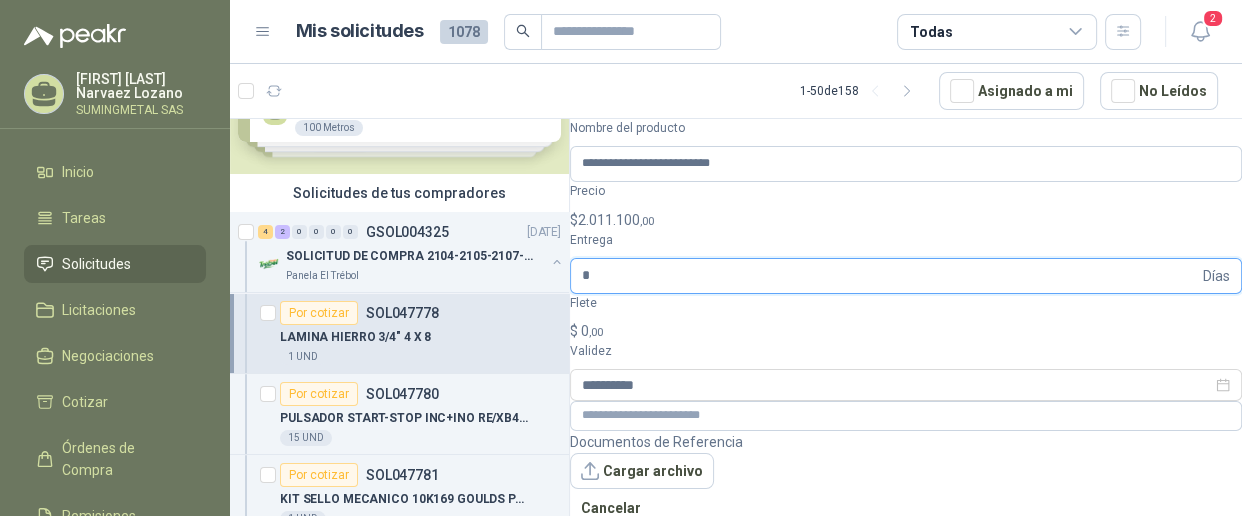 type on "*" 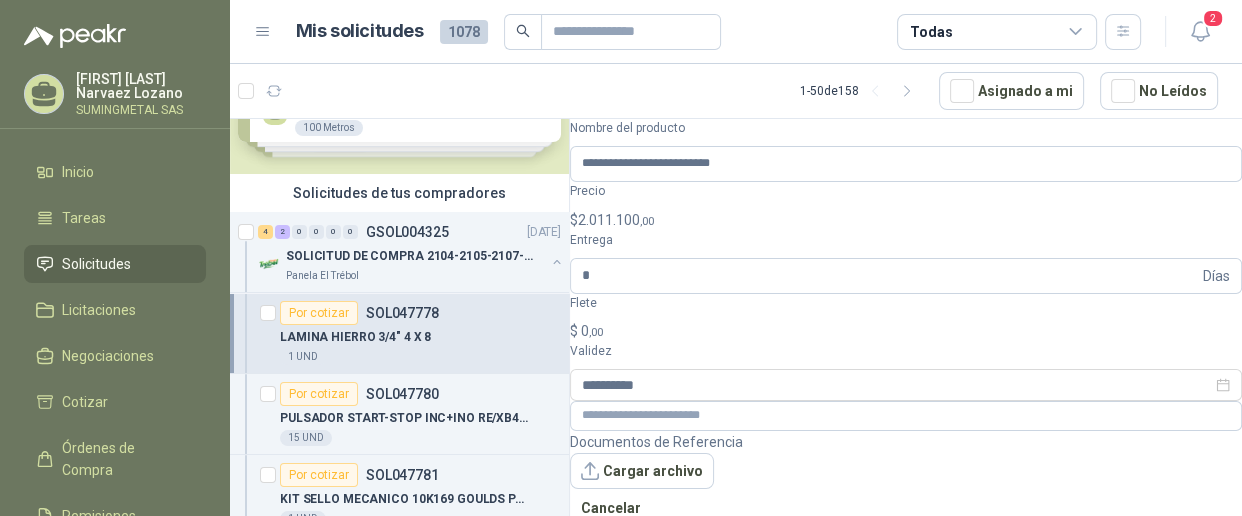 click on "Publicar Cotización" at bounding box center [647, 546] 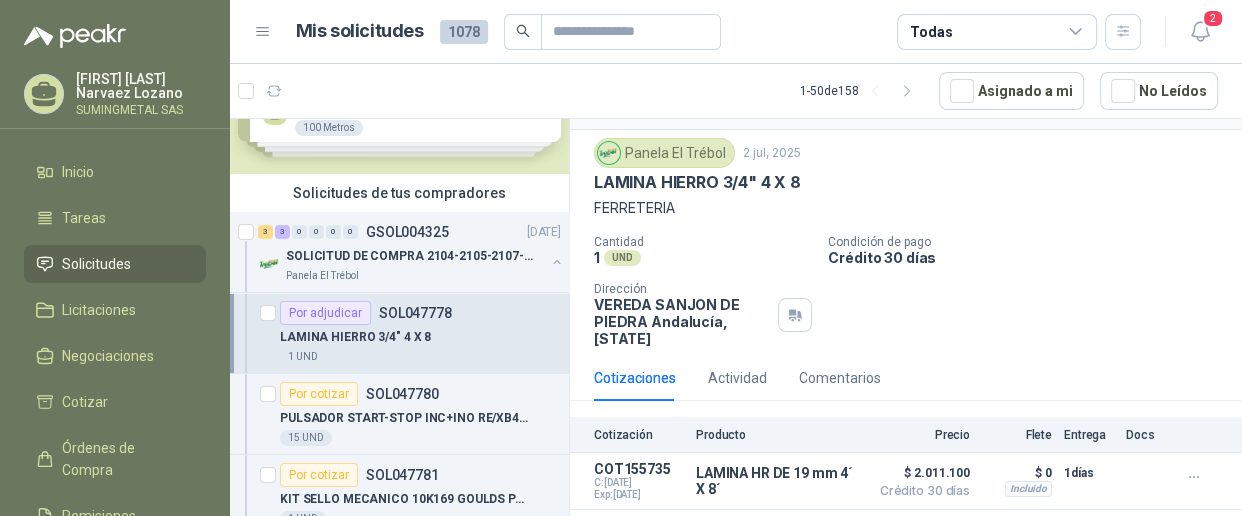scroll, scrollTop: 97, scrollLeft: 0, axis: vertical 